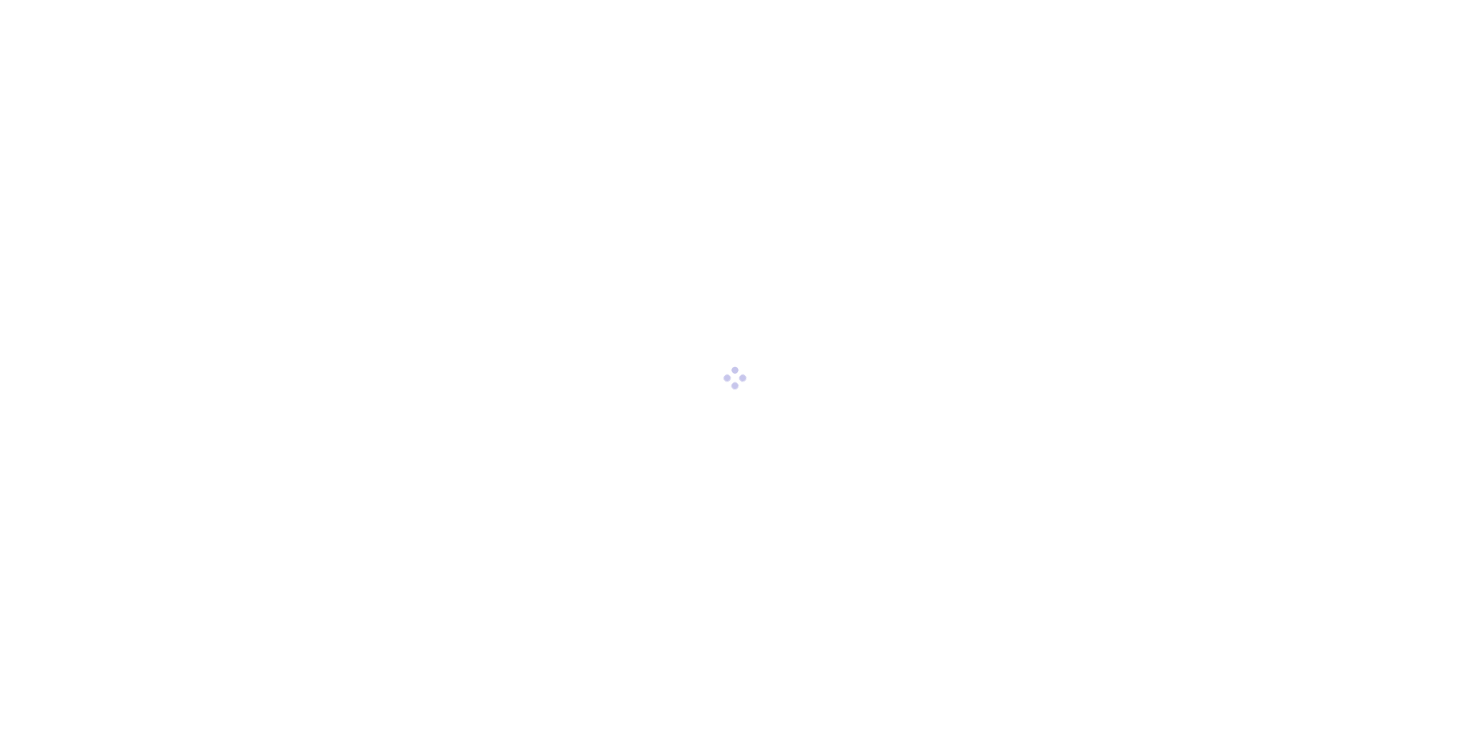 scroll, scrollTop: 0, scrollLeft: 0, axis: both 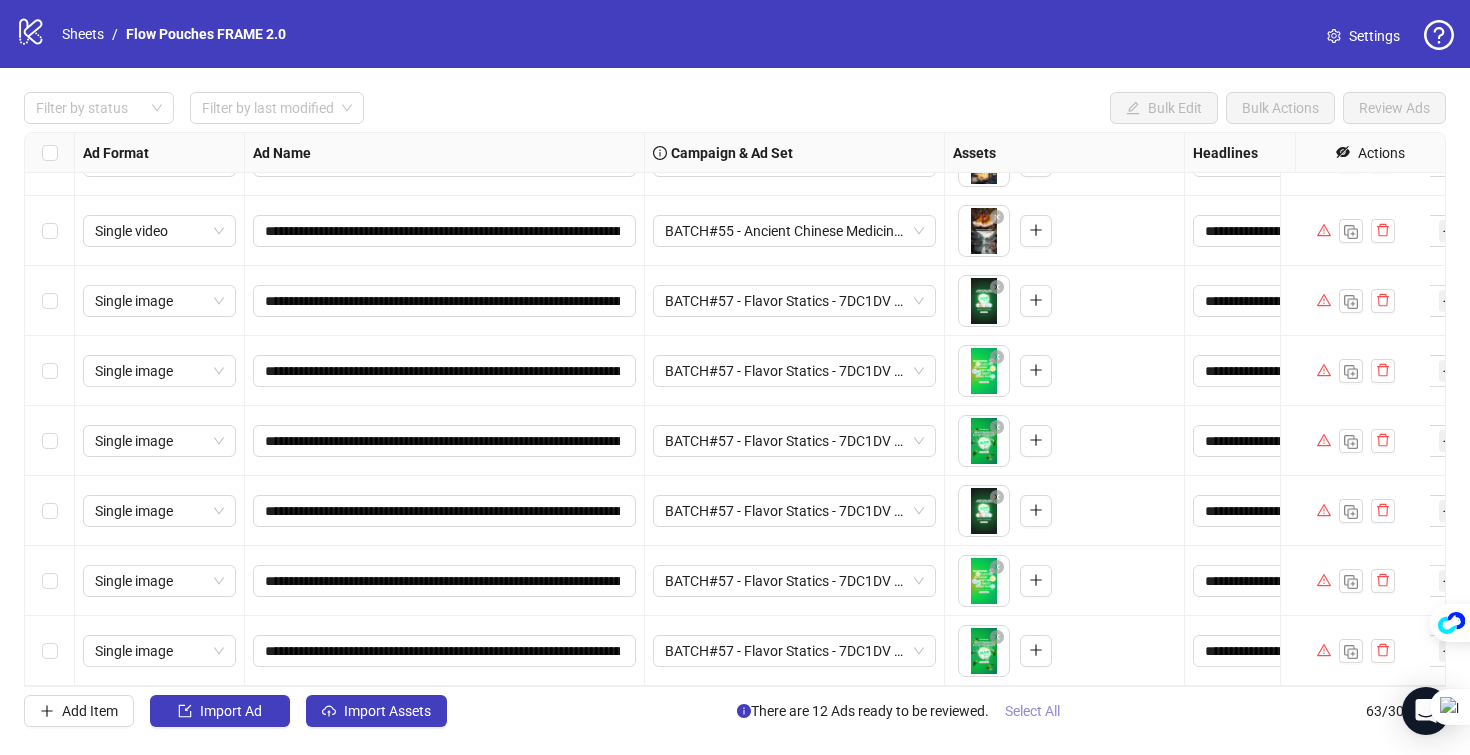 click on "Select All" at bounding box center [1032, 711] 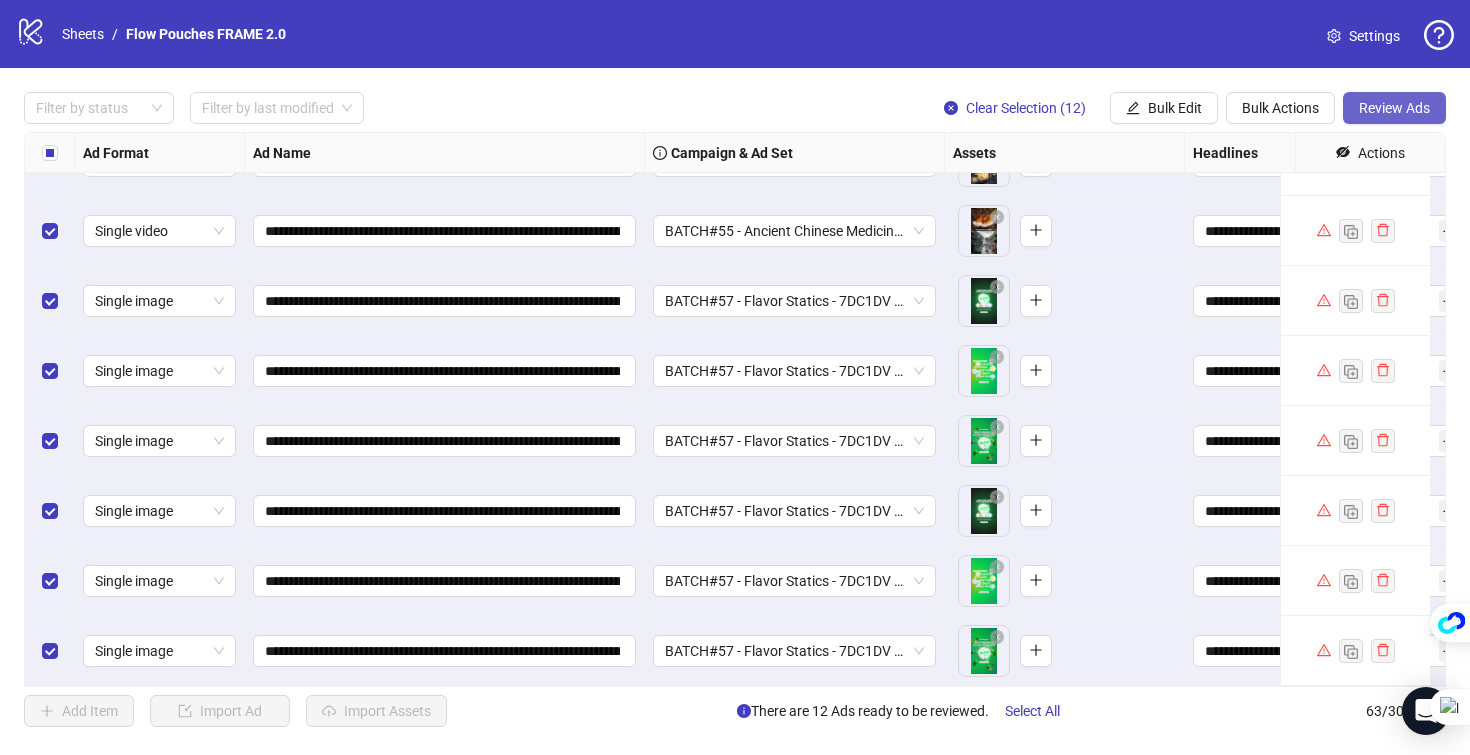 click on "Review Ads" at bounding box center [1394, 108] 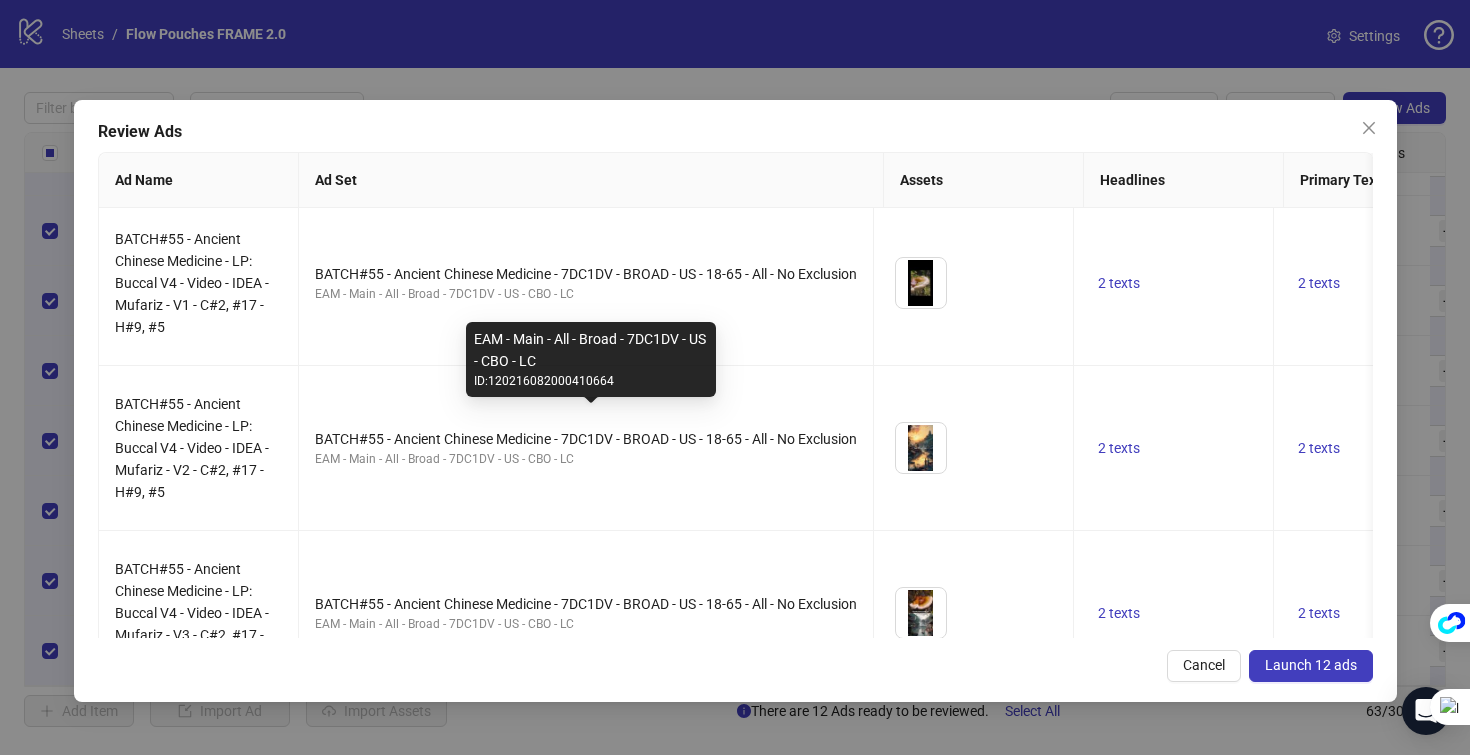 scroll, scrollTop: 0, scrollLeft: 0, axis: both 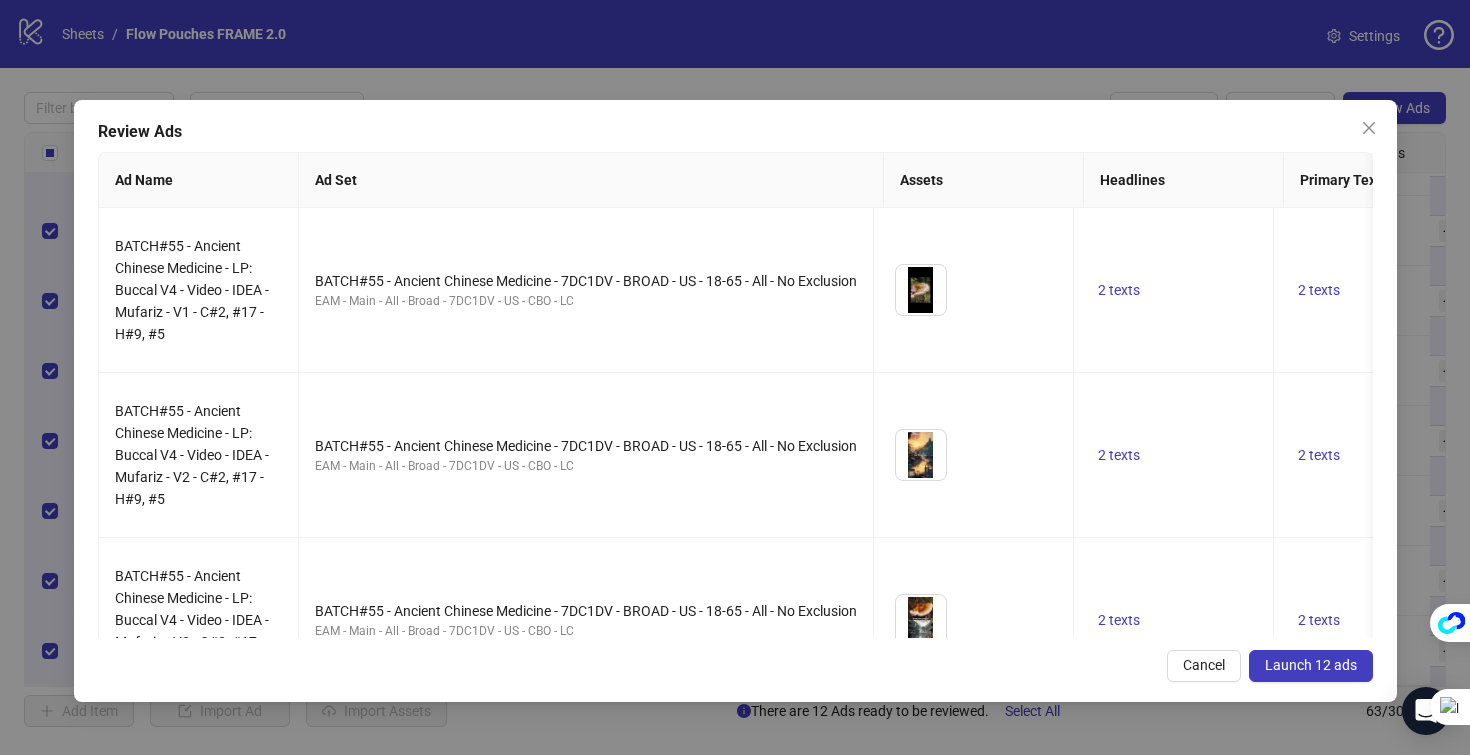 click on "Launch 12 ads" at bounding box center (1311, 666) 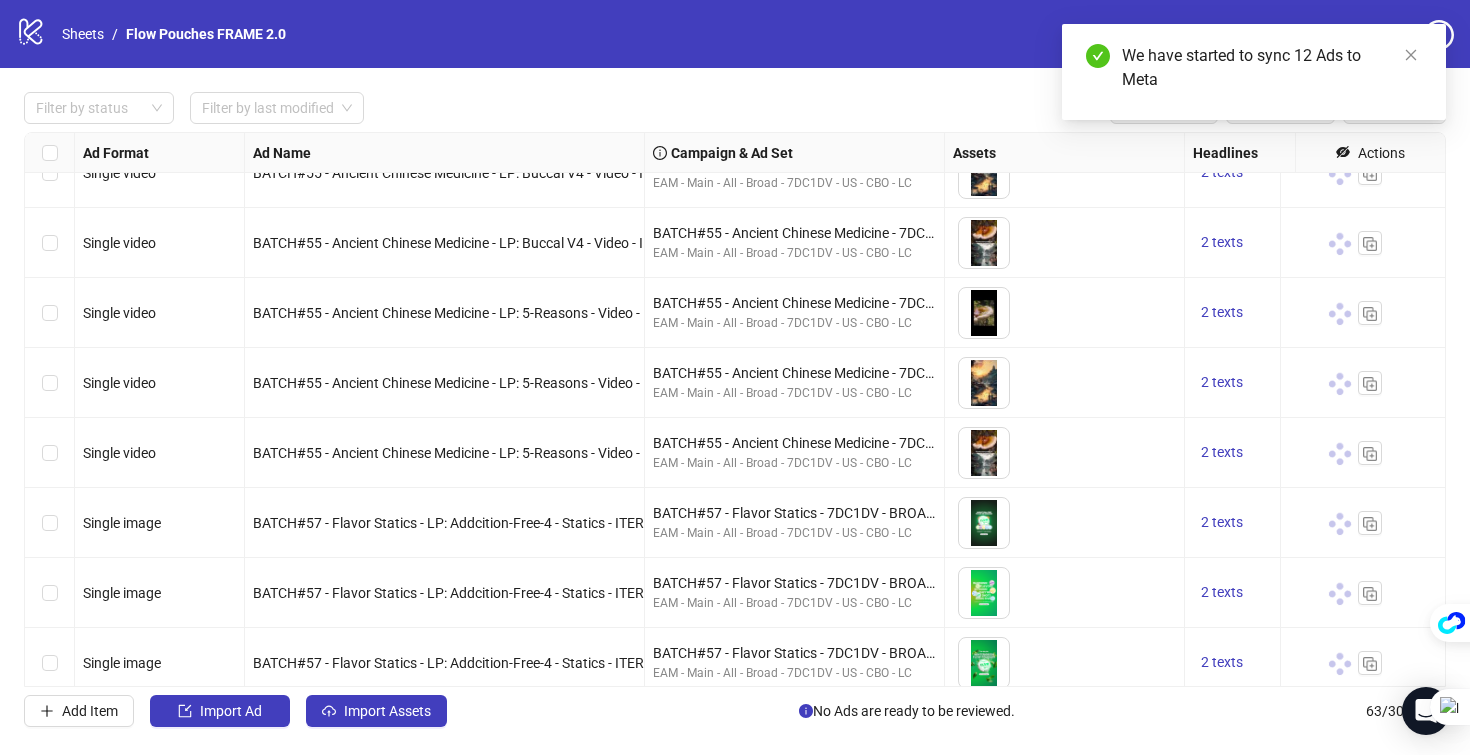 scroll, scrollTop: 3671, scrollLeft: 0, axis: vertical 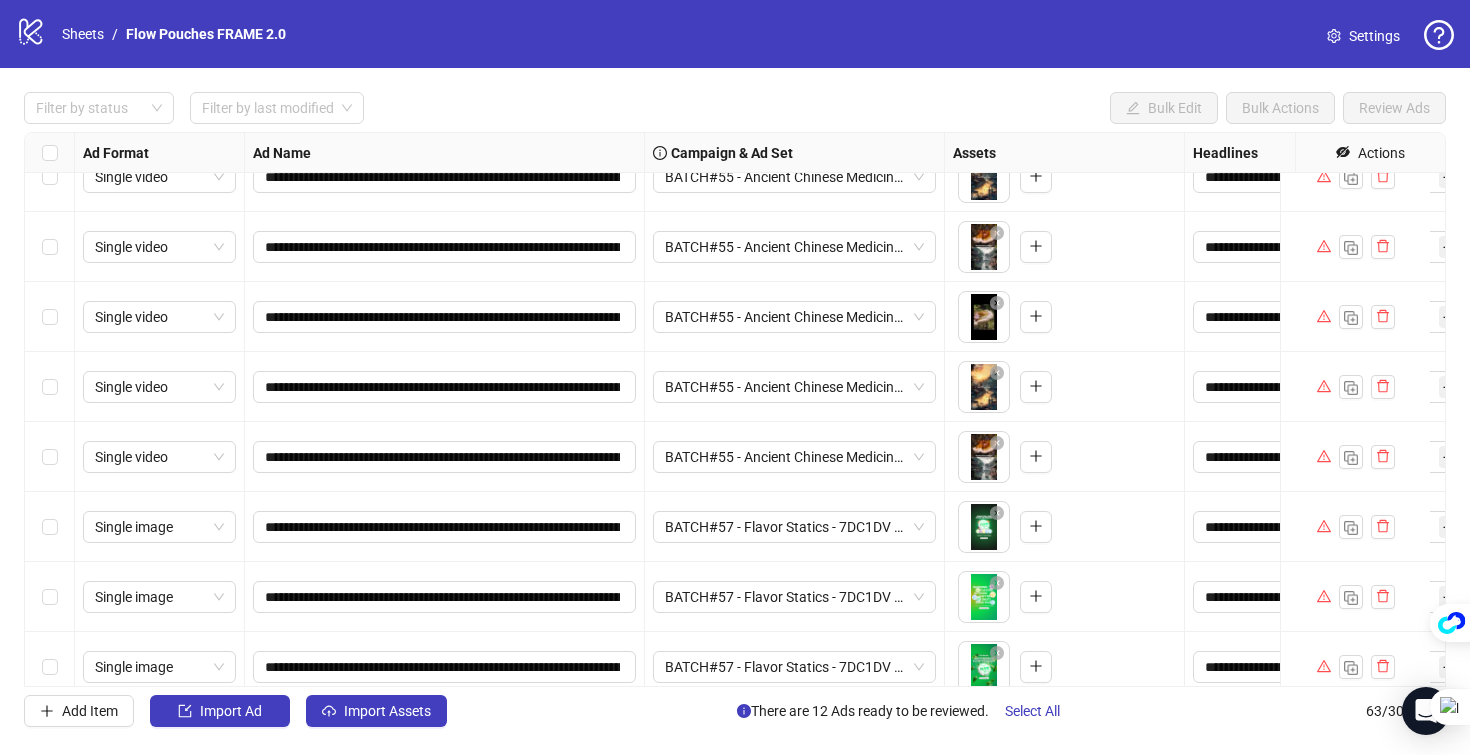 click at bounding box center [1324, 177] 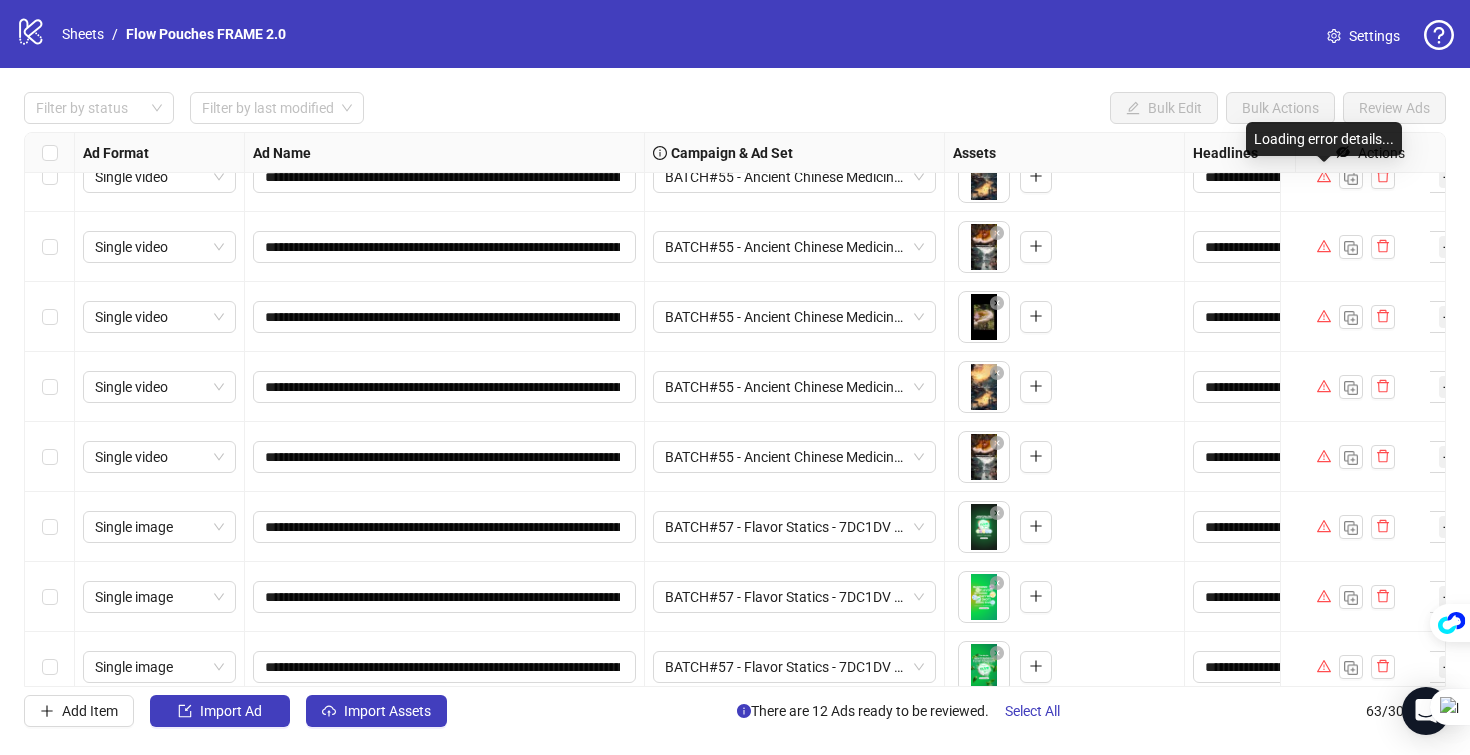 click 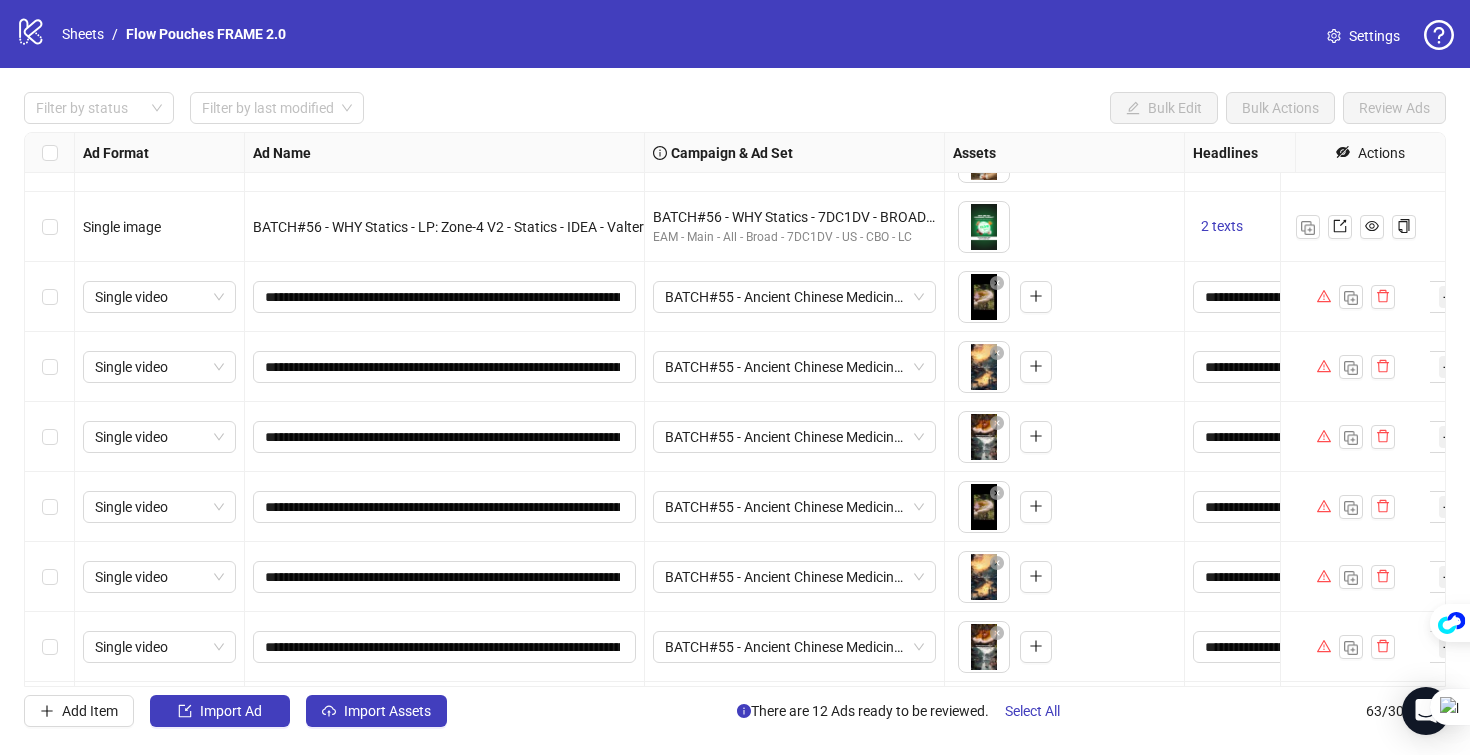 scroll, scrollTop: 3480, scrollLeft: 0, axis: vertical 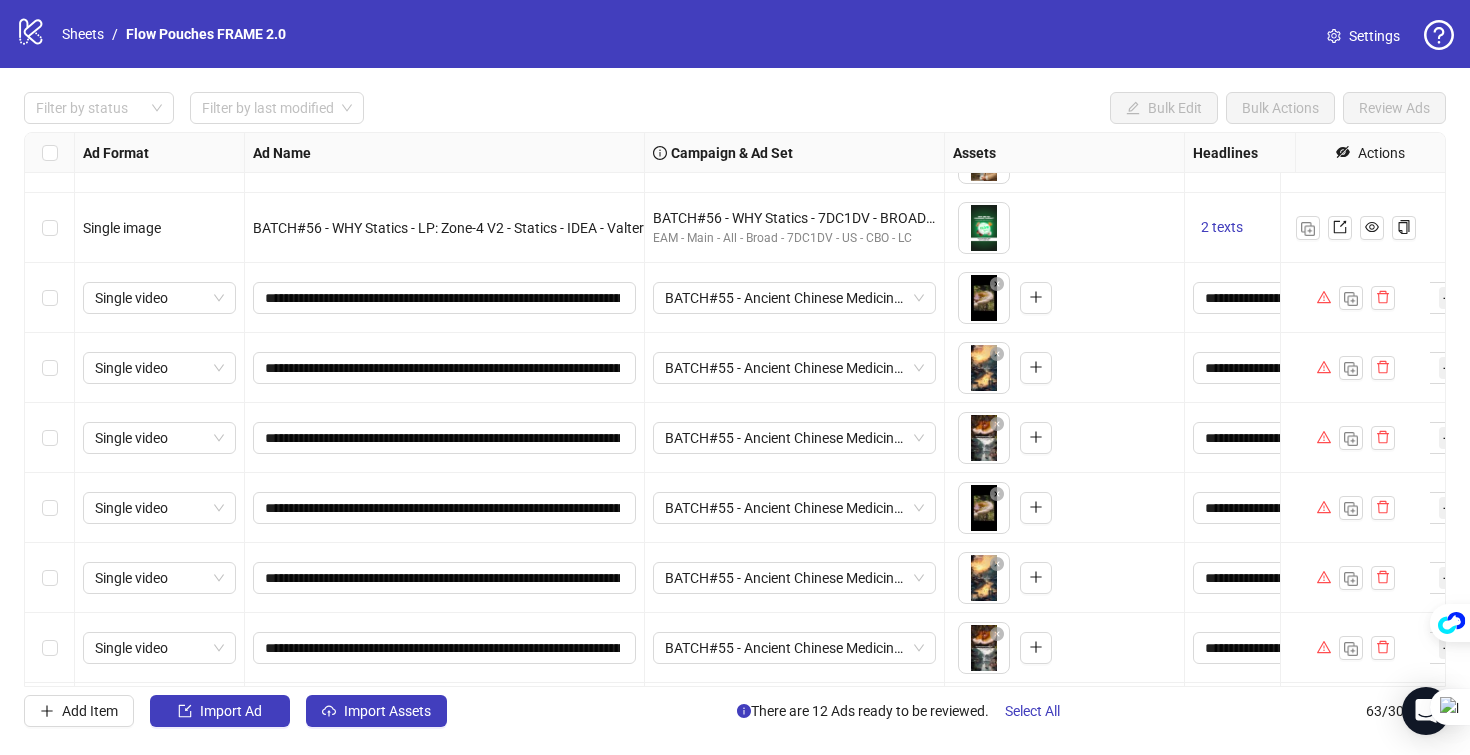 click 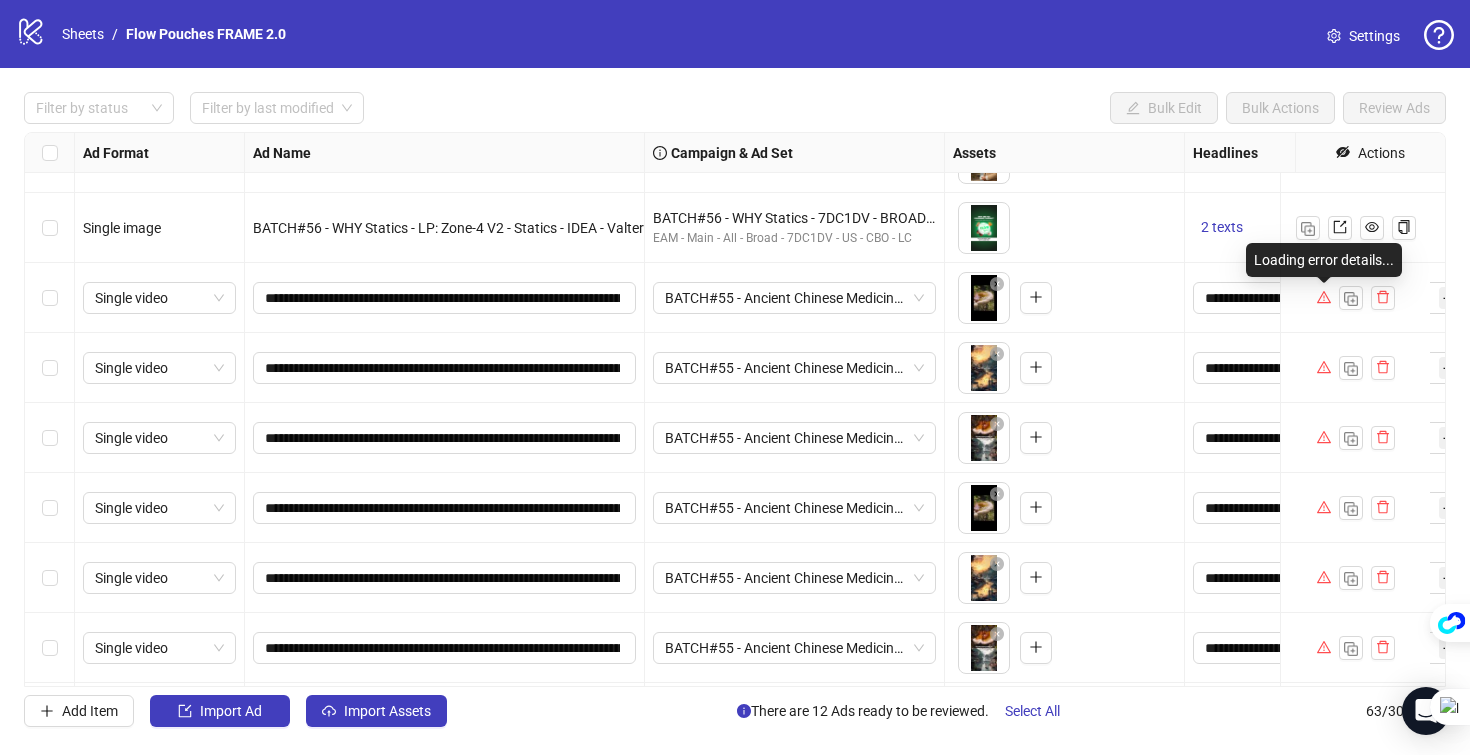 click 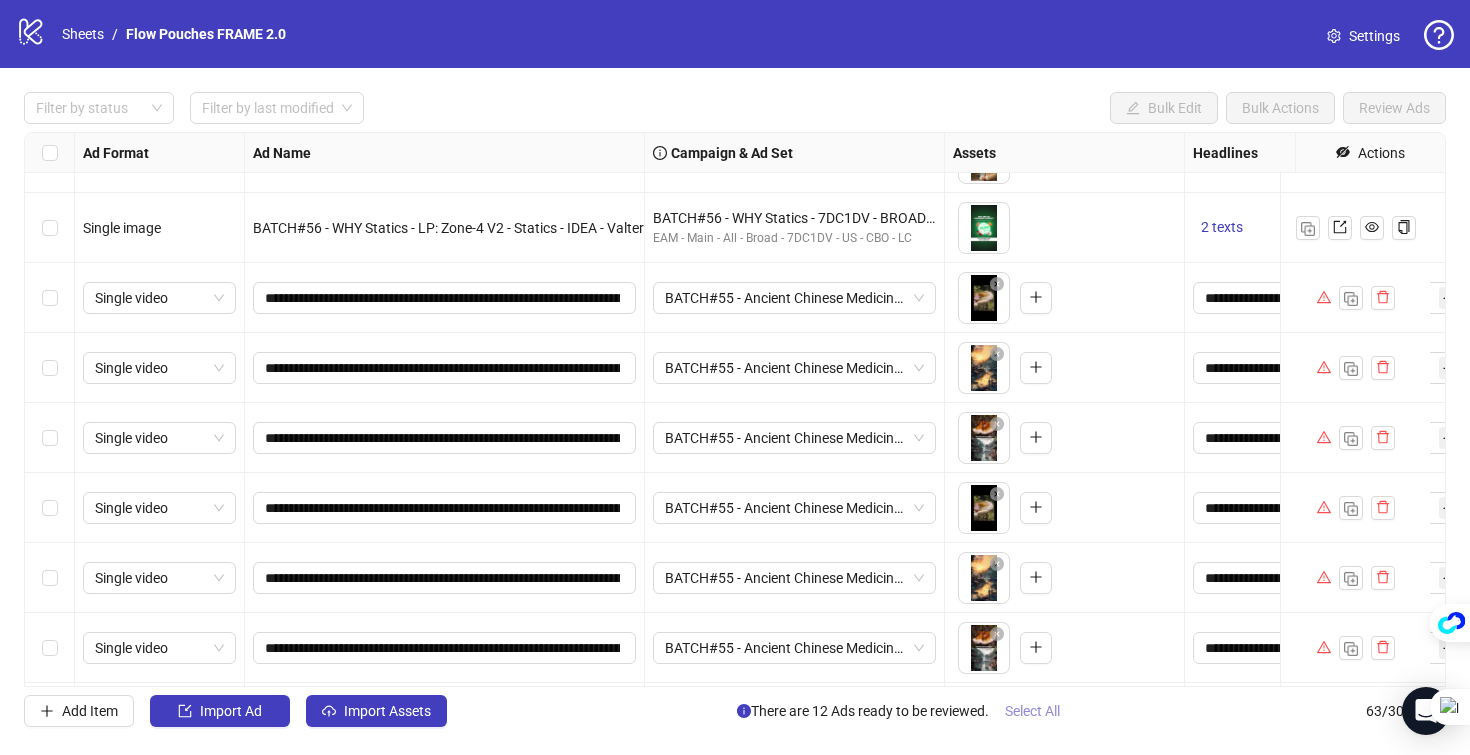 click on "Select All" at bounding box center [1032, 711] 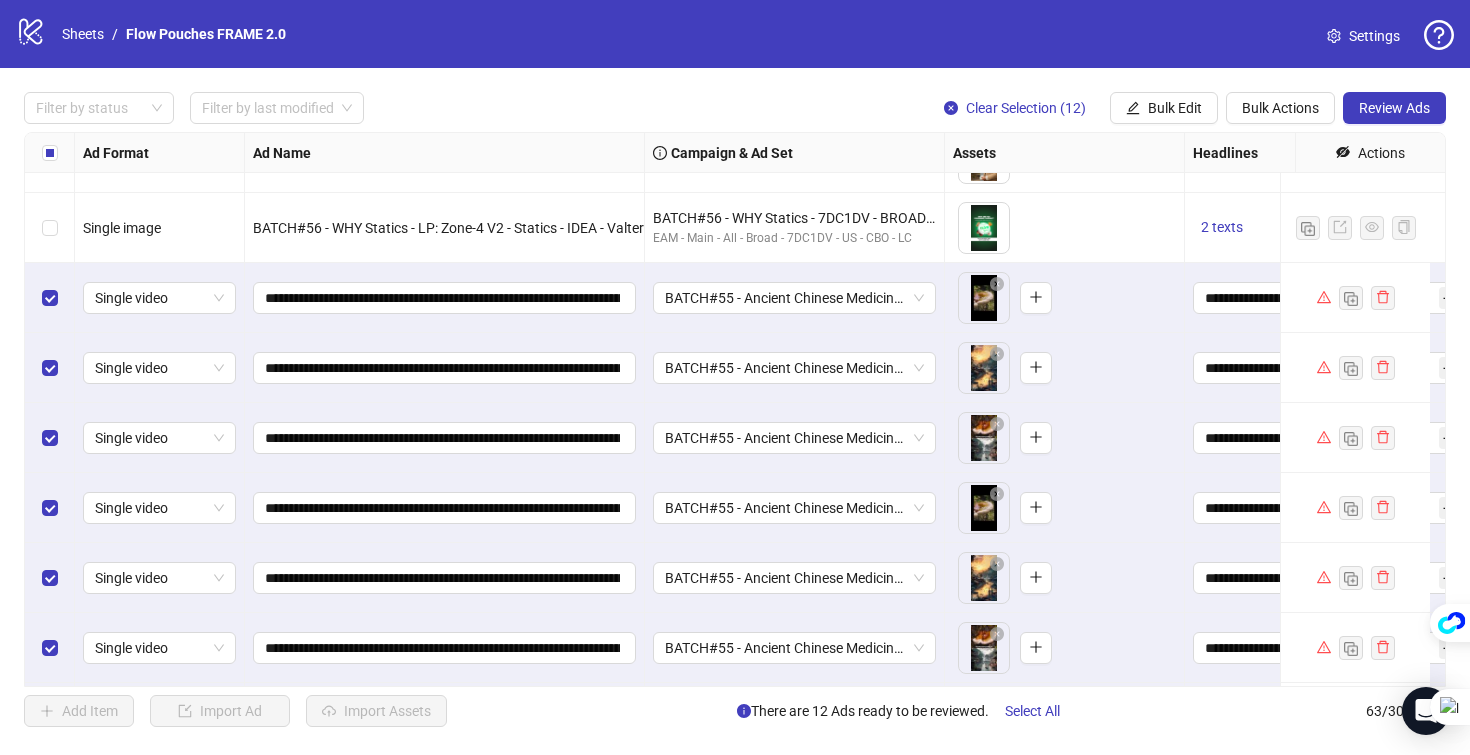 scroll, scrollTop: 3912, scrollLeft: 0, axis: vertical 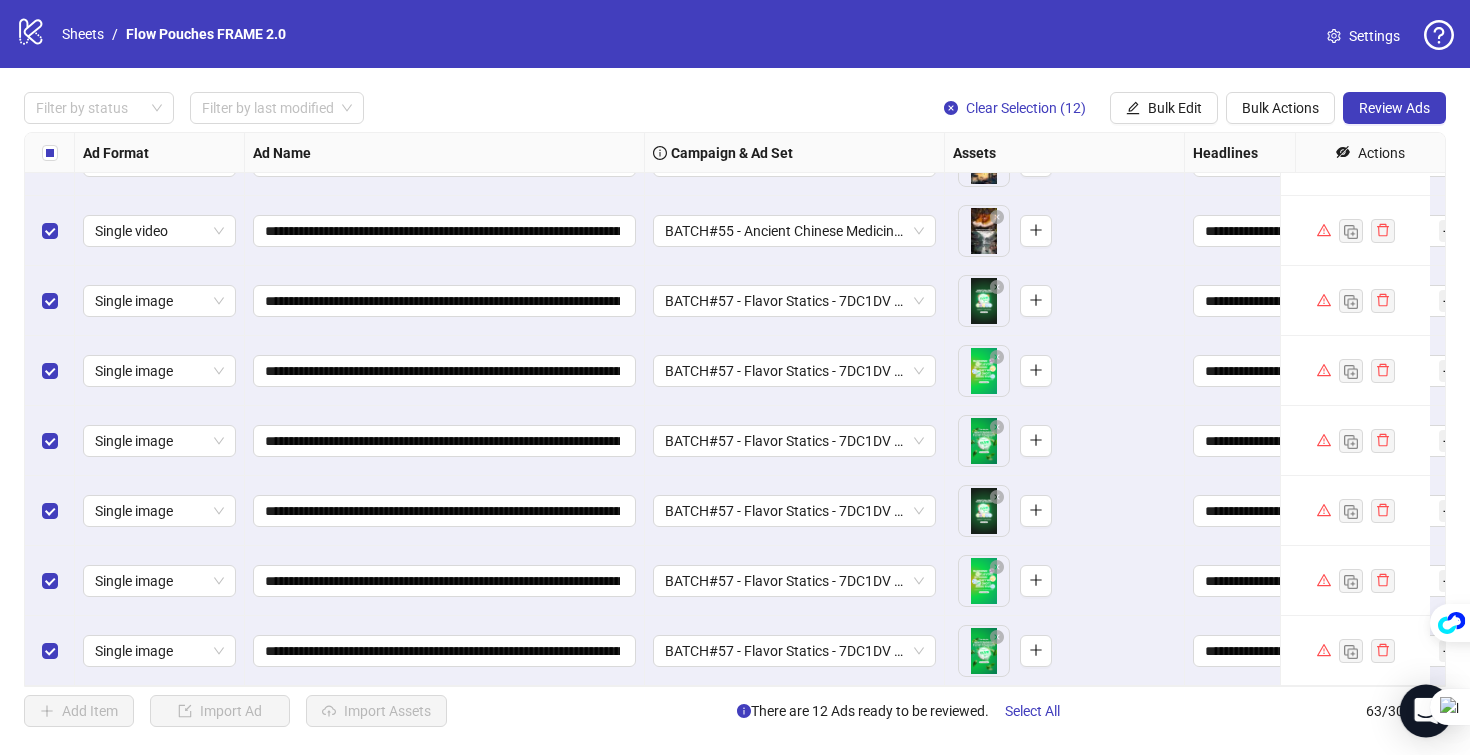 click on "63 / 300  items" at bounding box center [1406, 711] 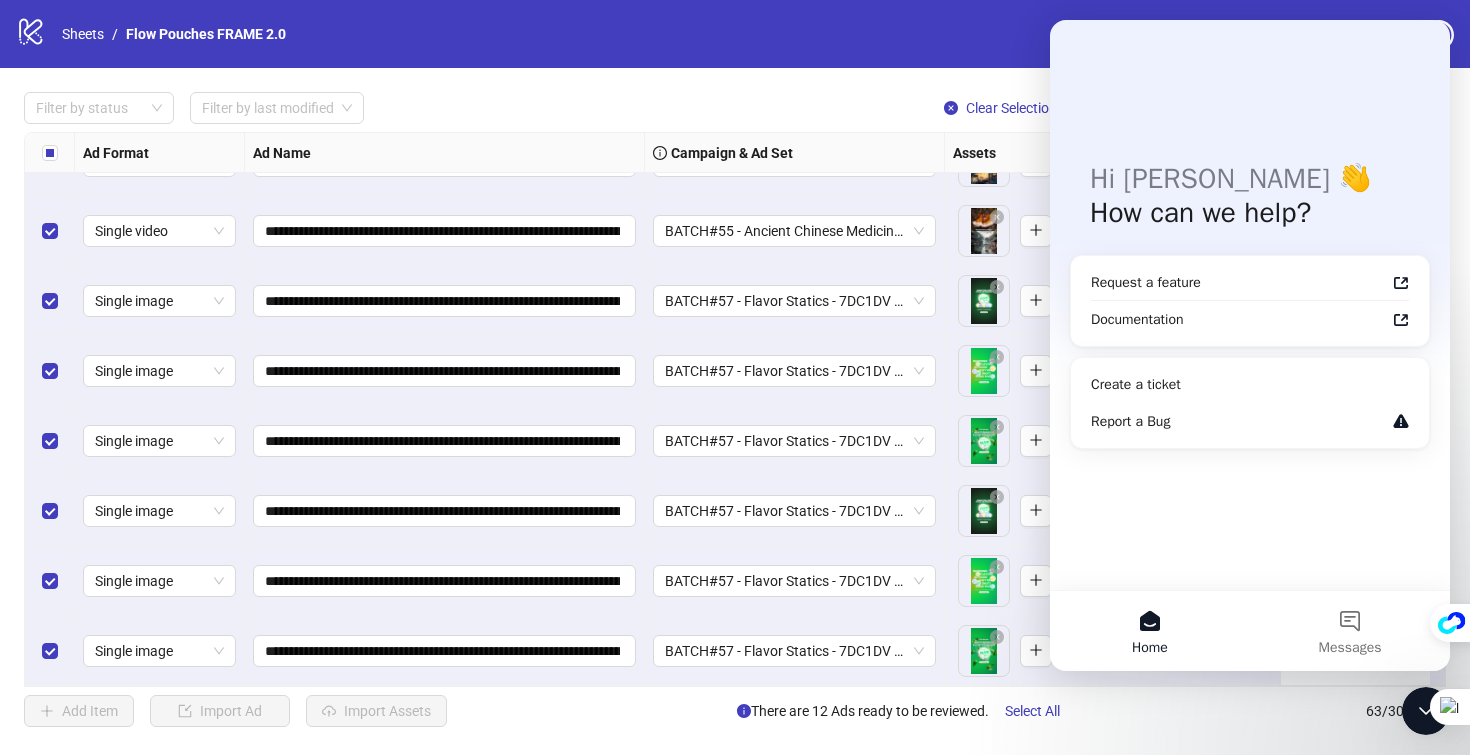 scroll, scrollTop: 0, scrollLeft: 0, axis: both 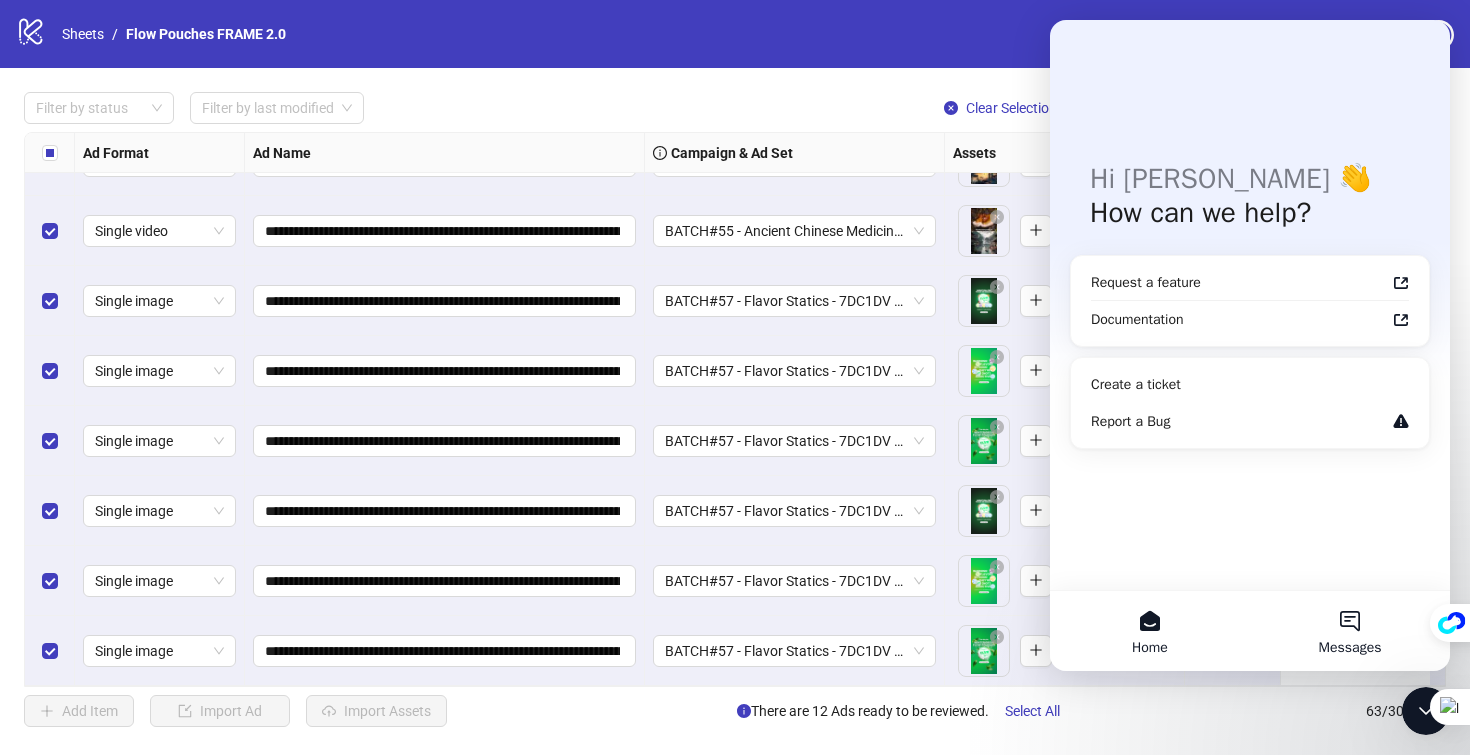 click on "Messages" at bounding box center [1350, 631] 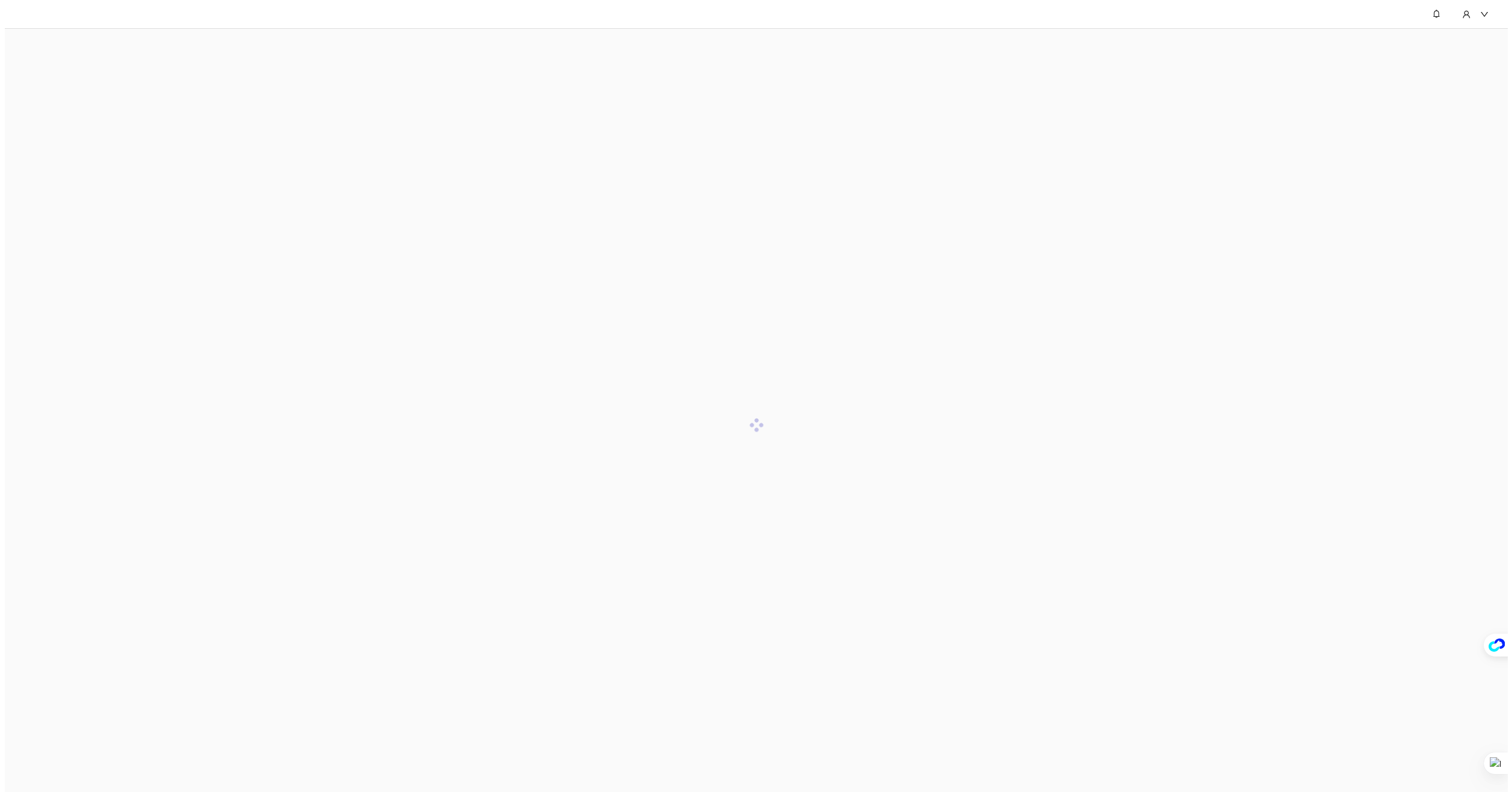 scroll, scrollTop: 0, scrollLeft: 0, axis: both 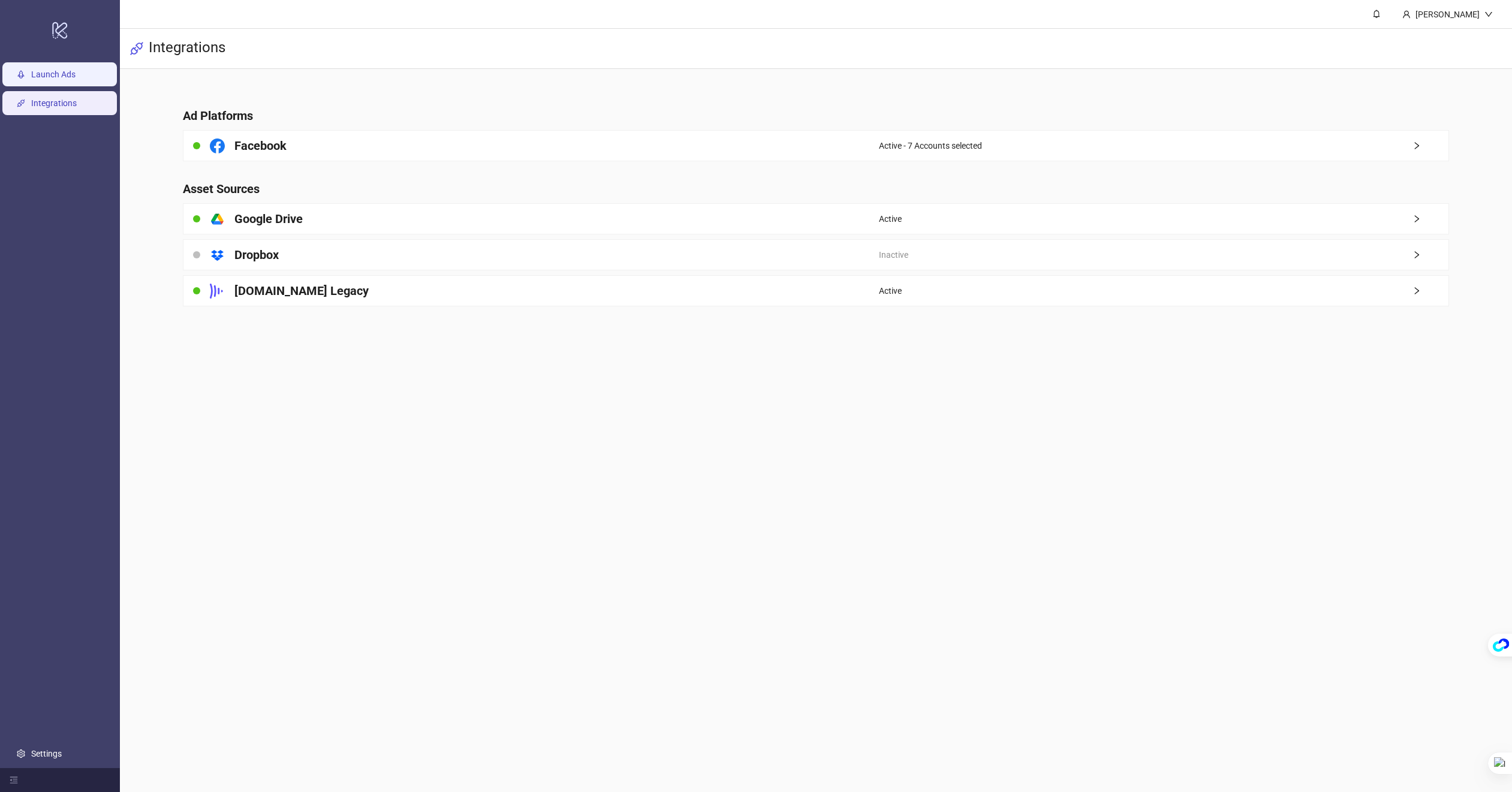 click on "Launch Ads" at bounding box center [53, 74] 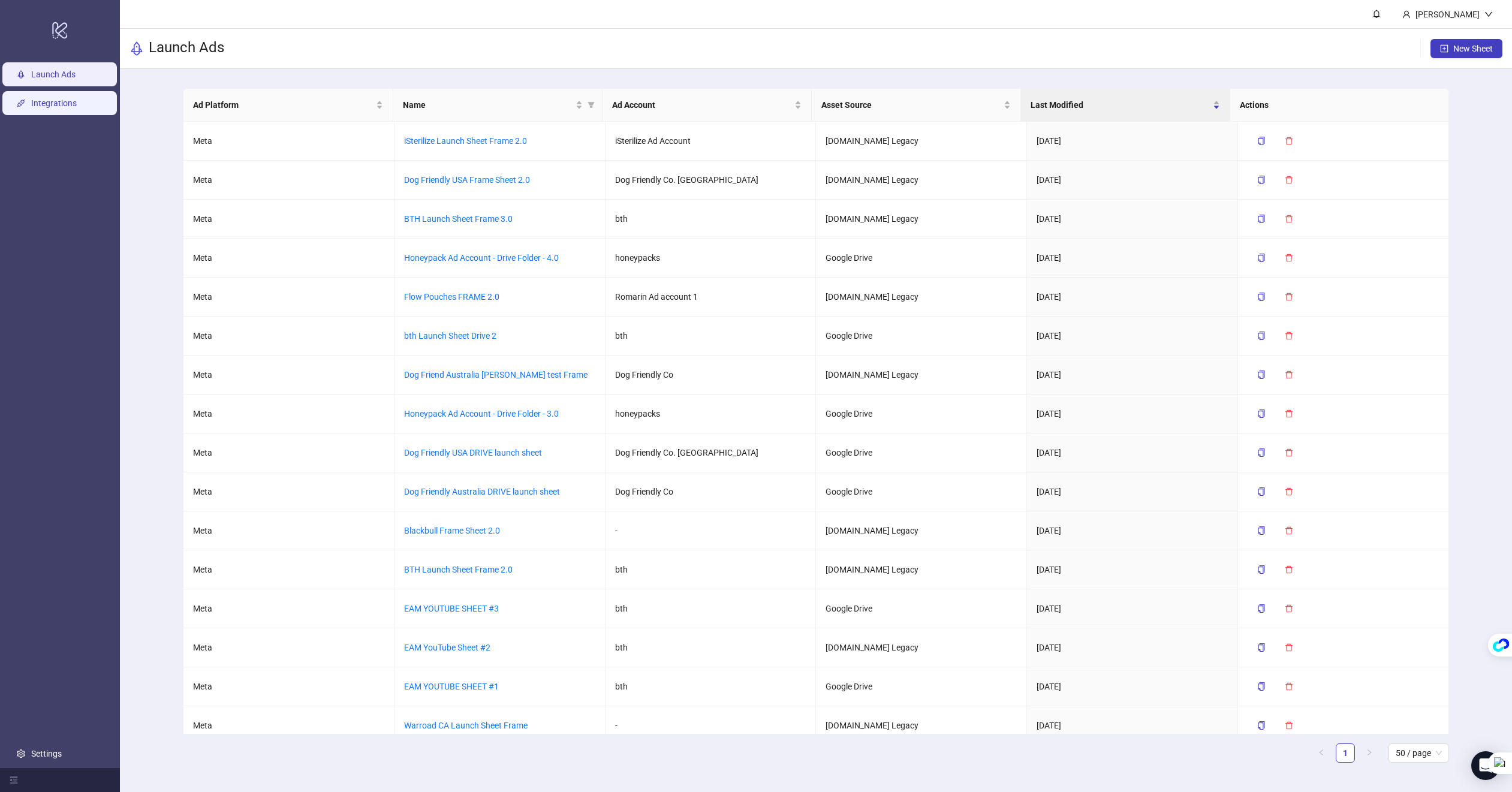 click on "Integrations" at bounding box center [54, 103] 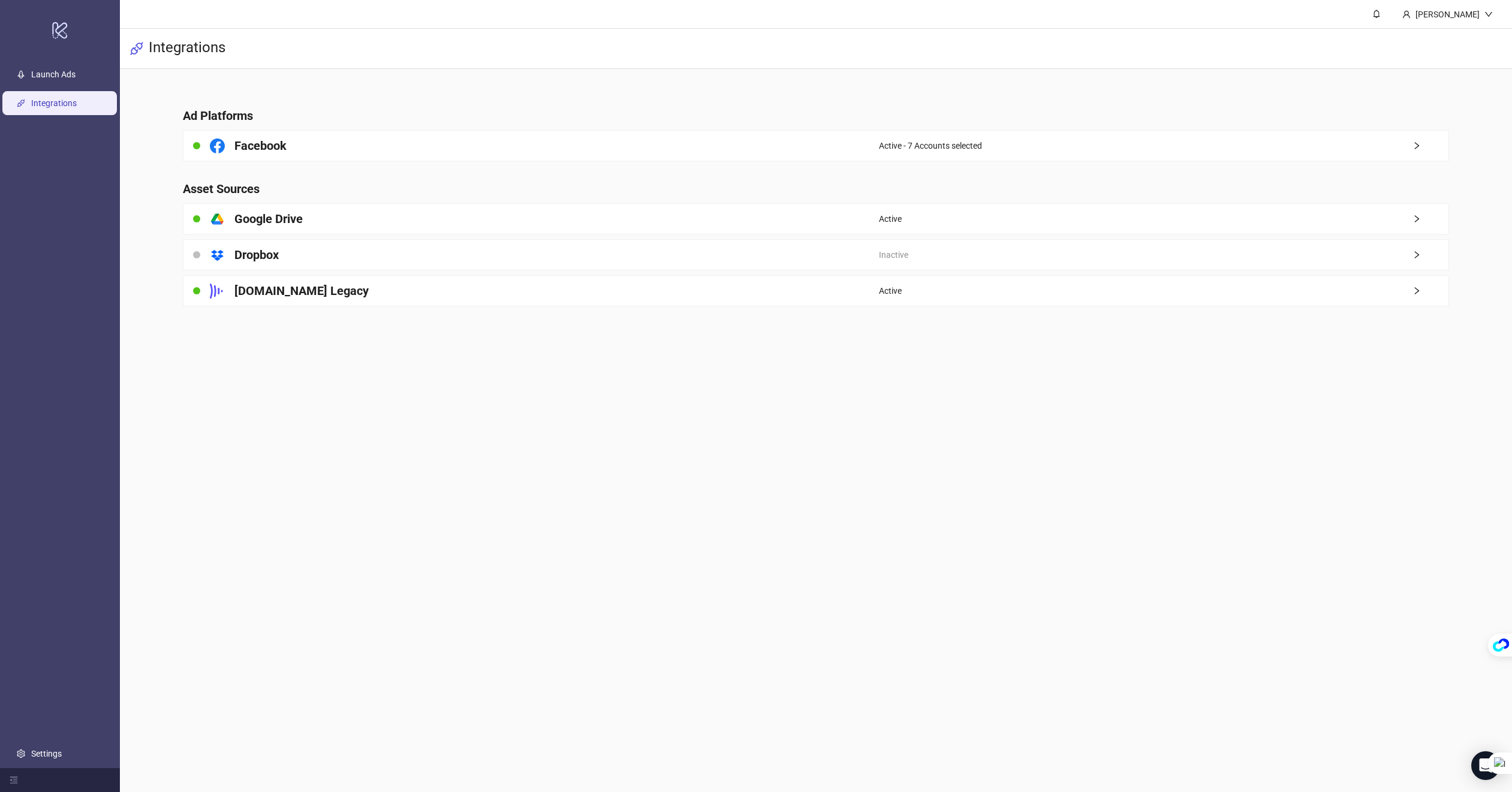 click on "Sami Integrations Ad Platforms Facebook Active - 7 Accounts selected Asset Sources platform/google_drive Google Drive Active platform/dropbox Dropbox Inactive Frame.io Legacy Active" at bounding box center [816, 396] 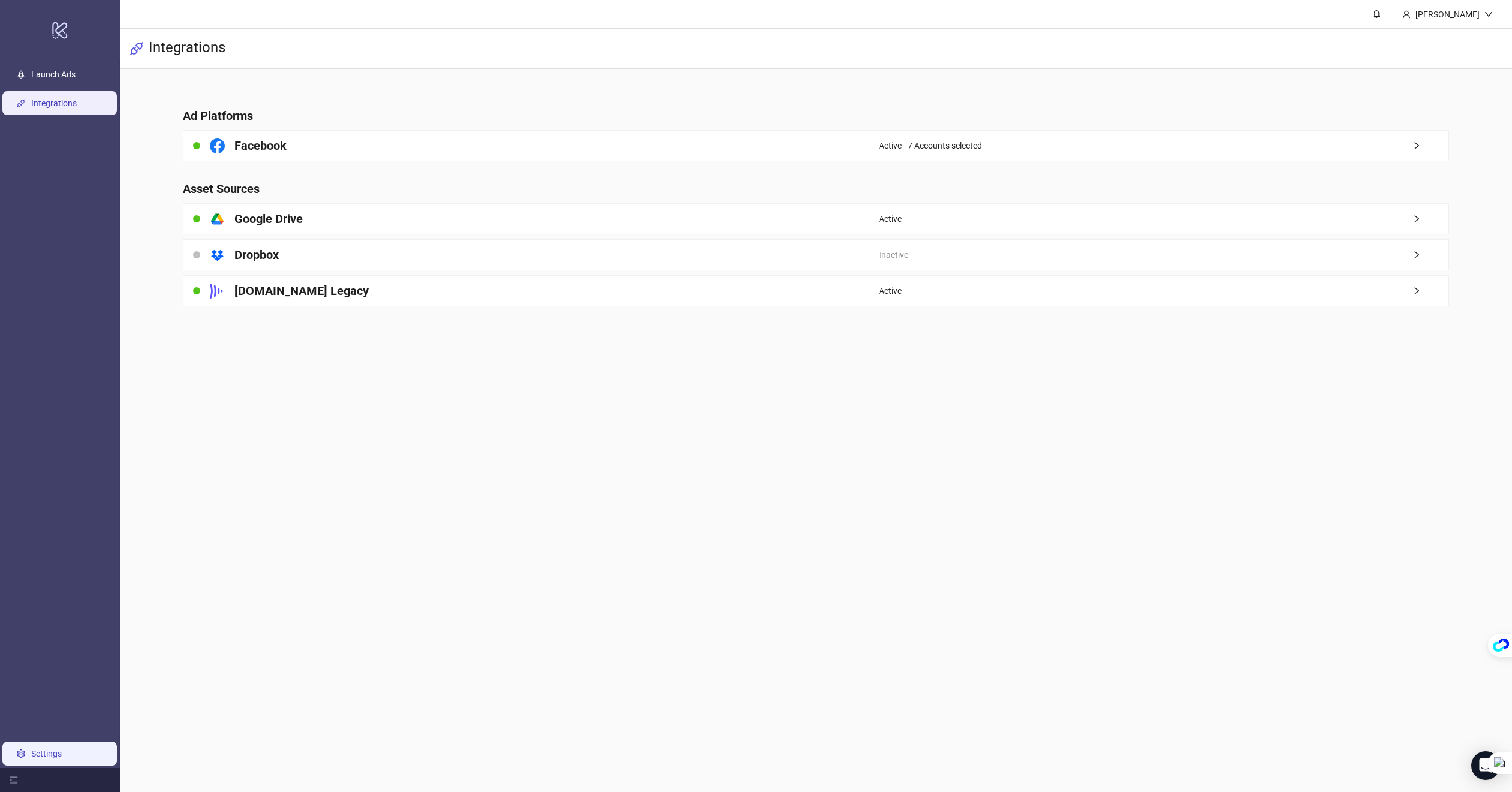 click on "Settings" at bounding box center [46, 754] 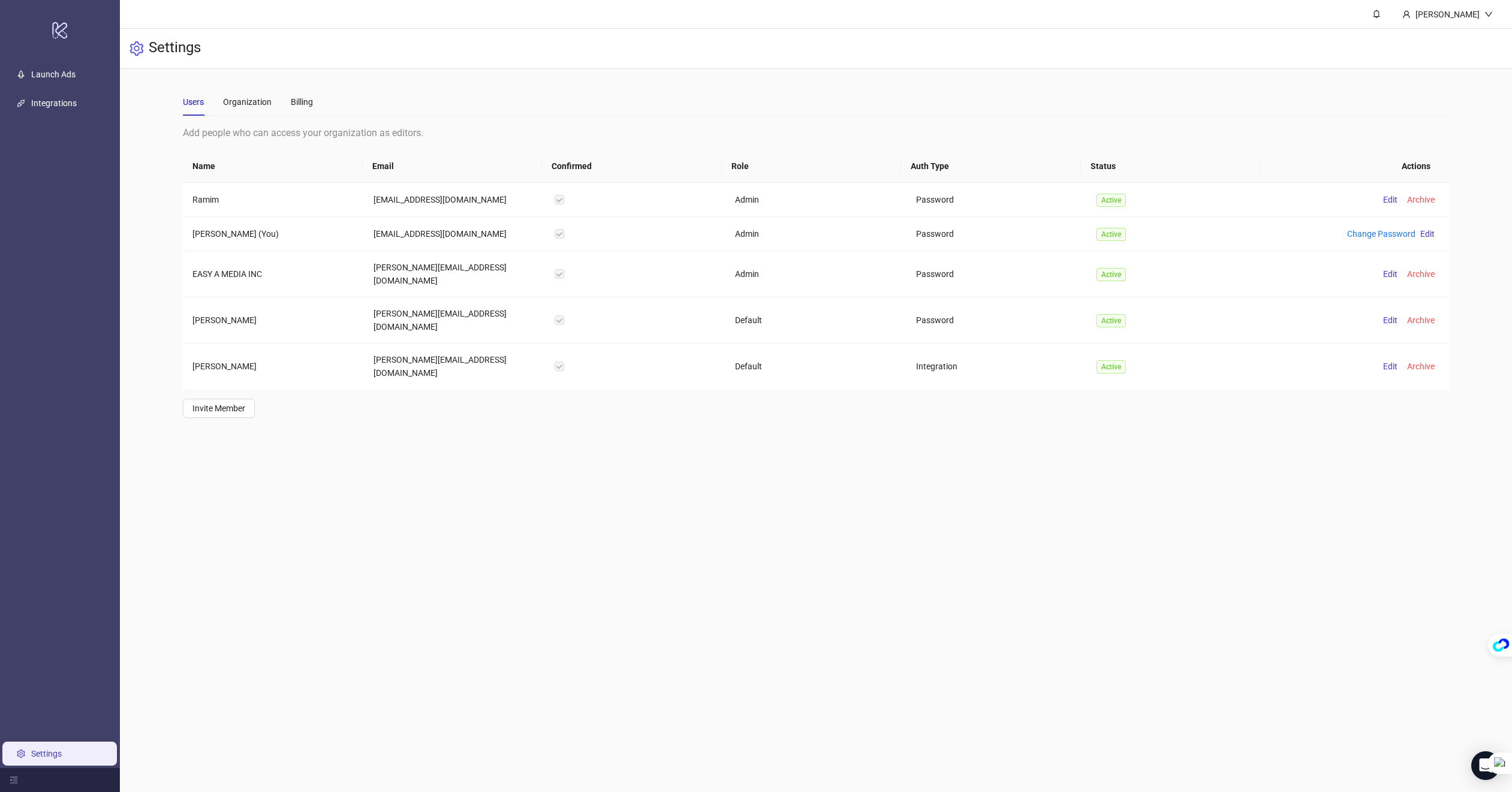 click on "Sami Settings Users Organization Billing Add people who can access your organization as editors. Name Email Confirmed Role Auth Type Status Actions               Ramim ramim@easyamedia.com Admin Password Active Edit Archive Sami (You) sami@easyamedia.com Admin Password Active Change Password Edit EASY A MEDIA INC spencer@easyamedia.com Admin Password Active Edit Archive Shaun Eng shaun@easyamedia.com Default Password Active Edit Archive Omar Maruf omar@easyamedia.com Default Integration Active Edit Archive Invite Member" at bounding box center [816, 396] 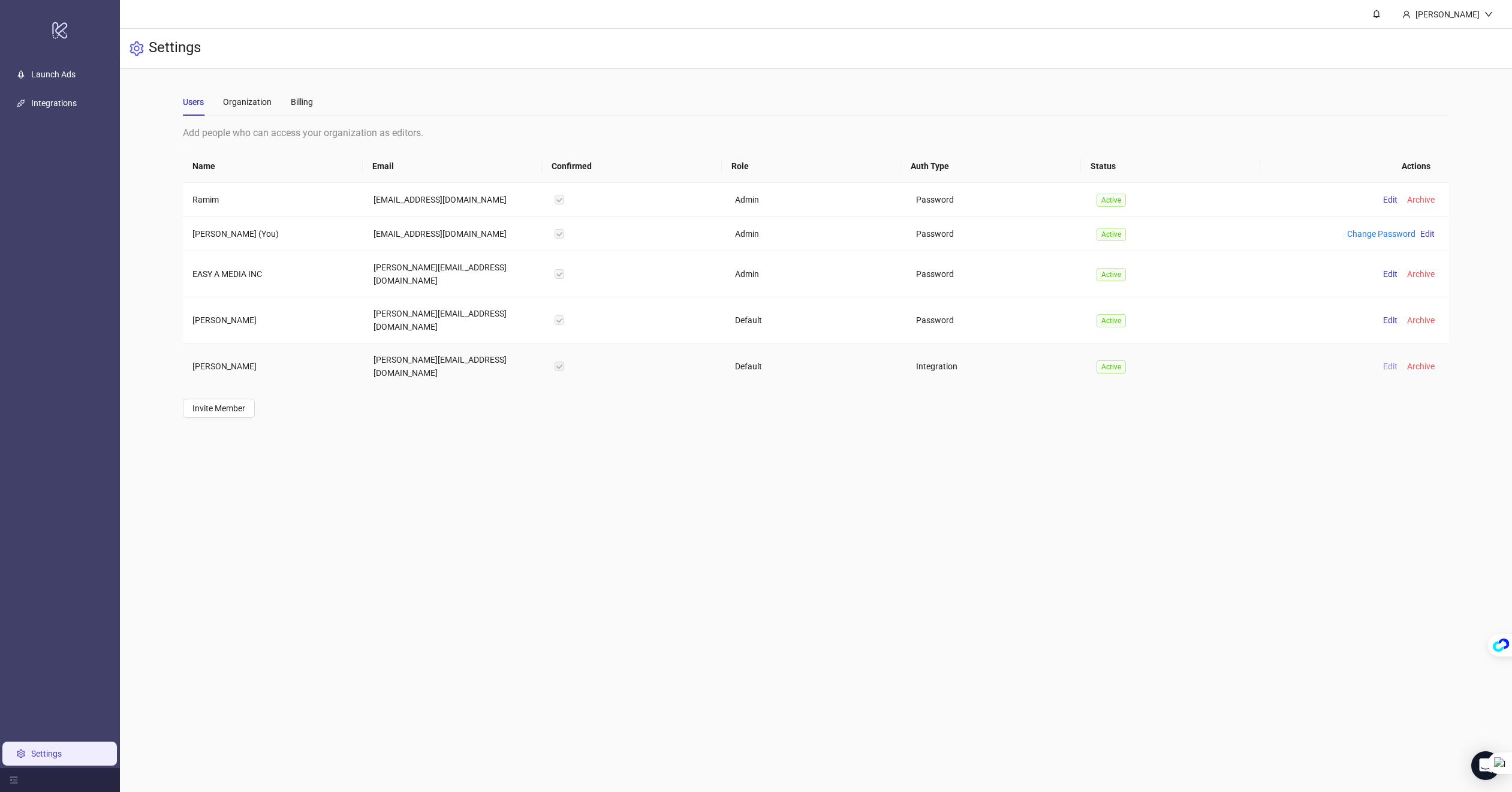 click on "Edit" at bounding box center (1390, 366) 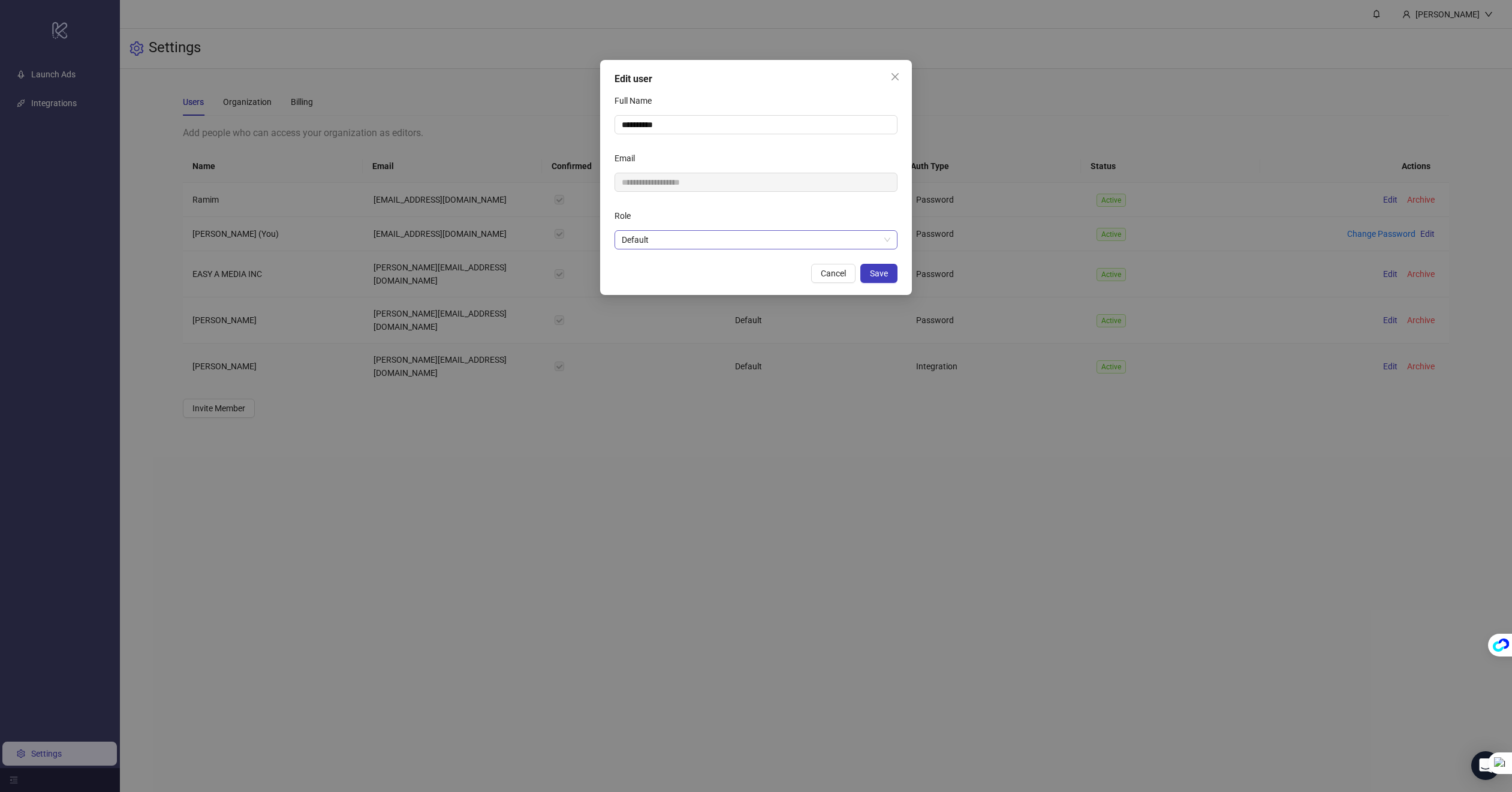 click on "Default" at bounding box center (756, 240) 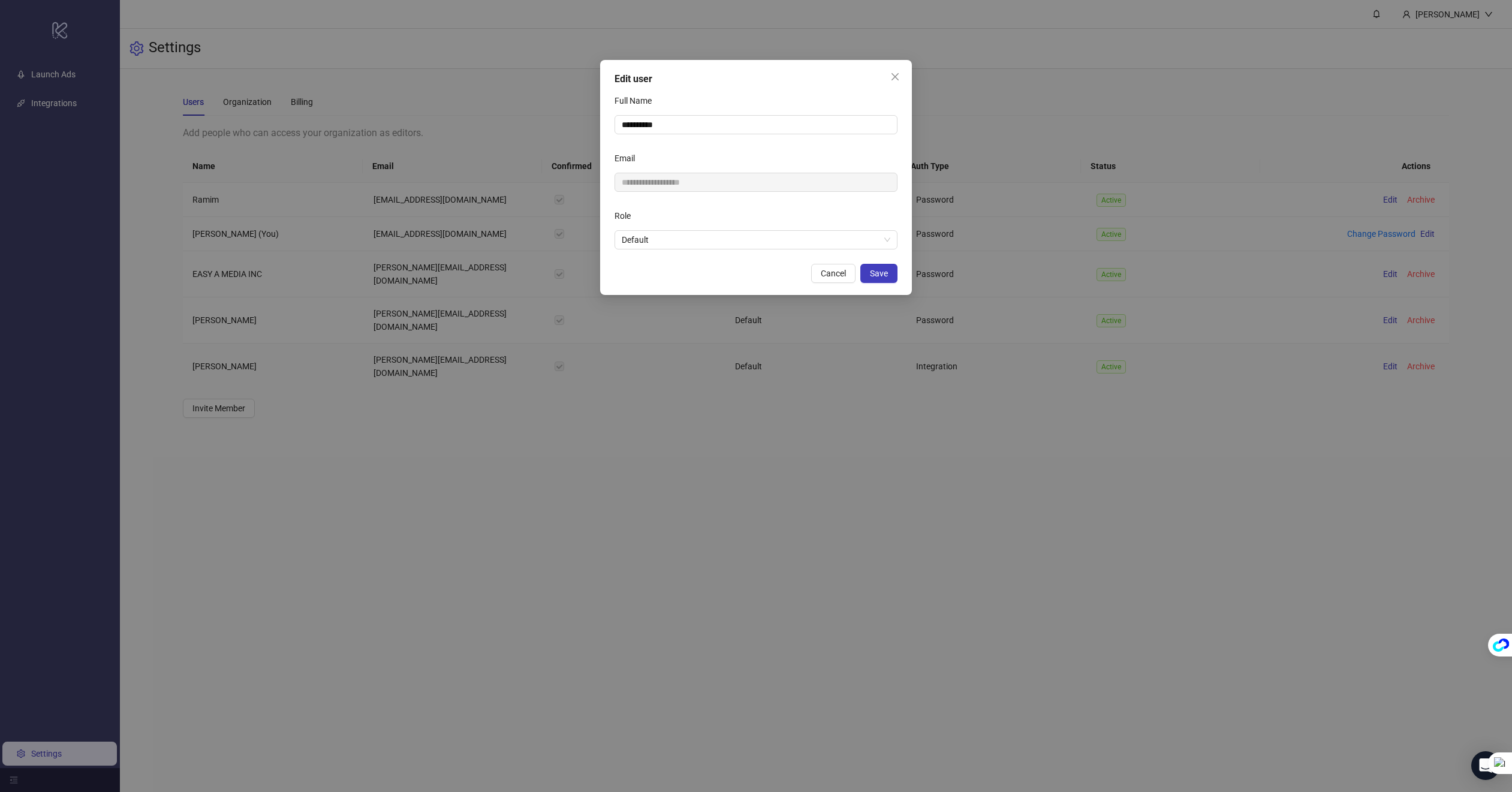 click on "**********" at bounding box center (756, 396) 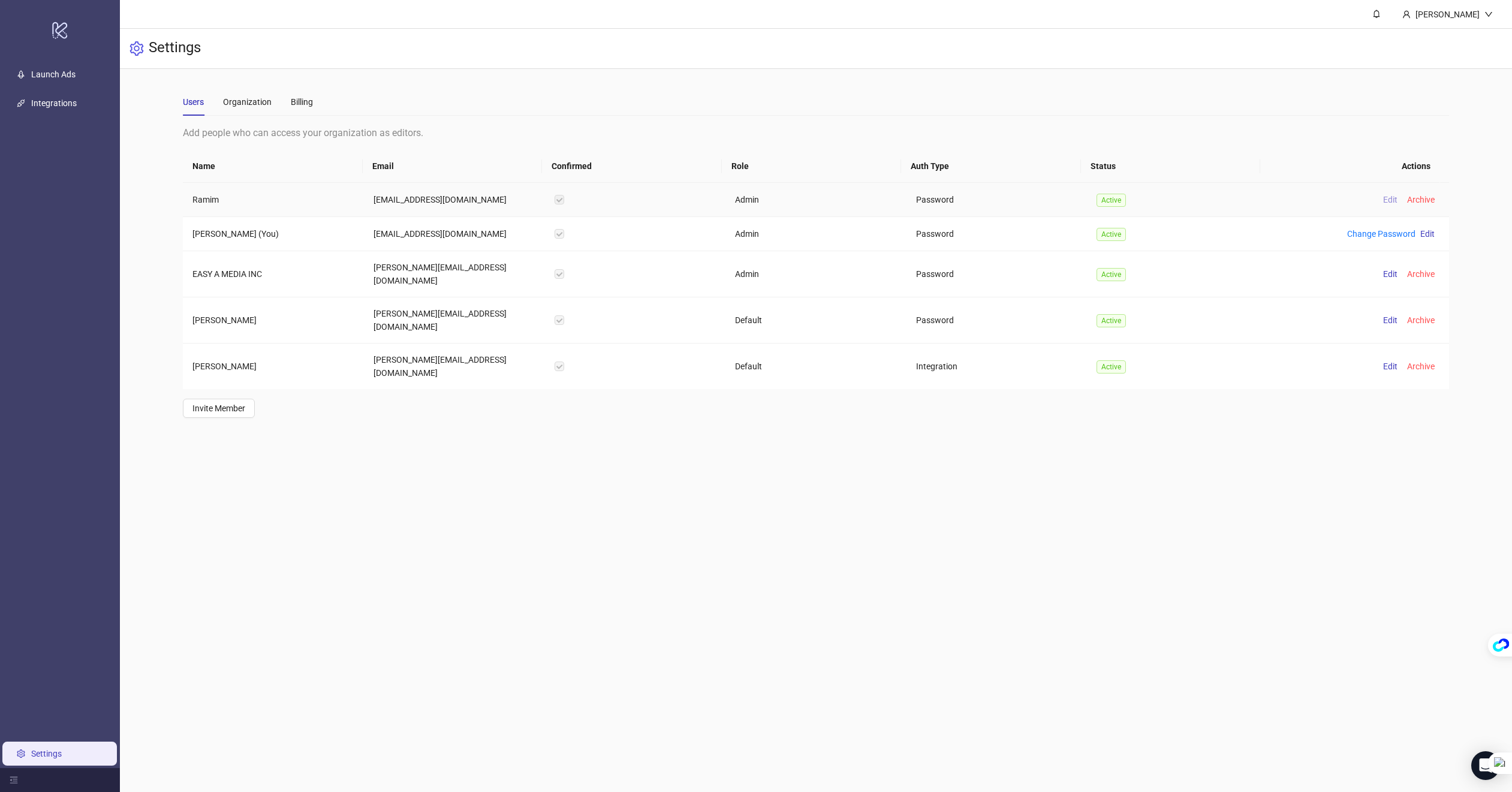 click on "Edit" at bounding box center [1390, 200] 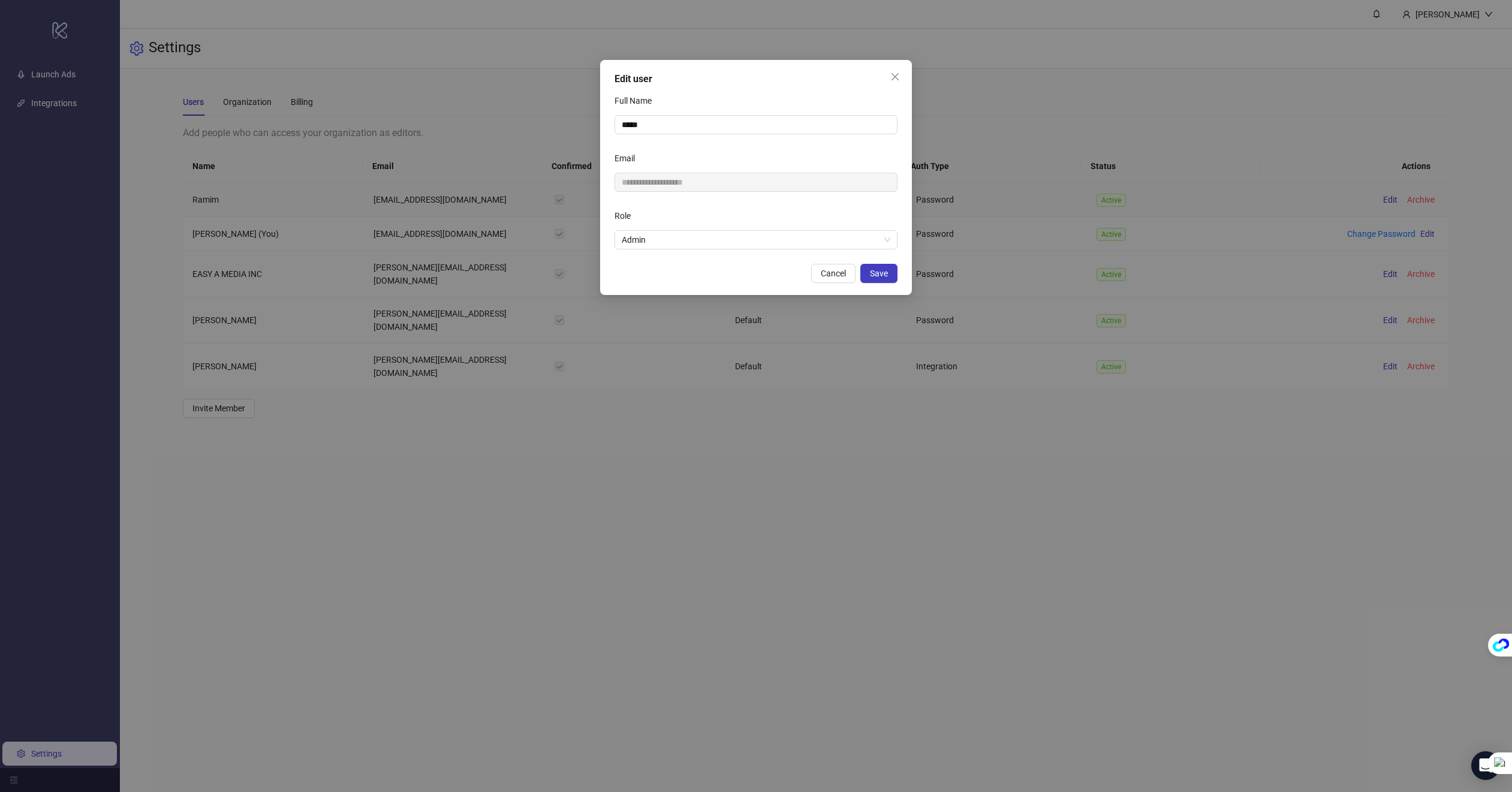 click on "**********" at bounding box center [756, 177] 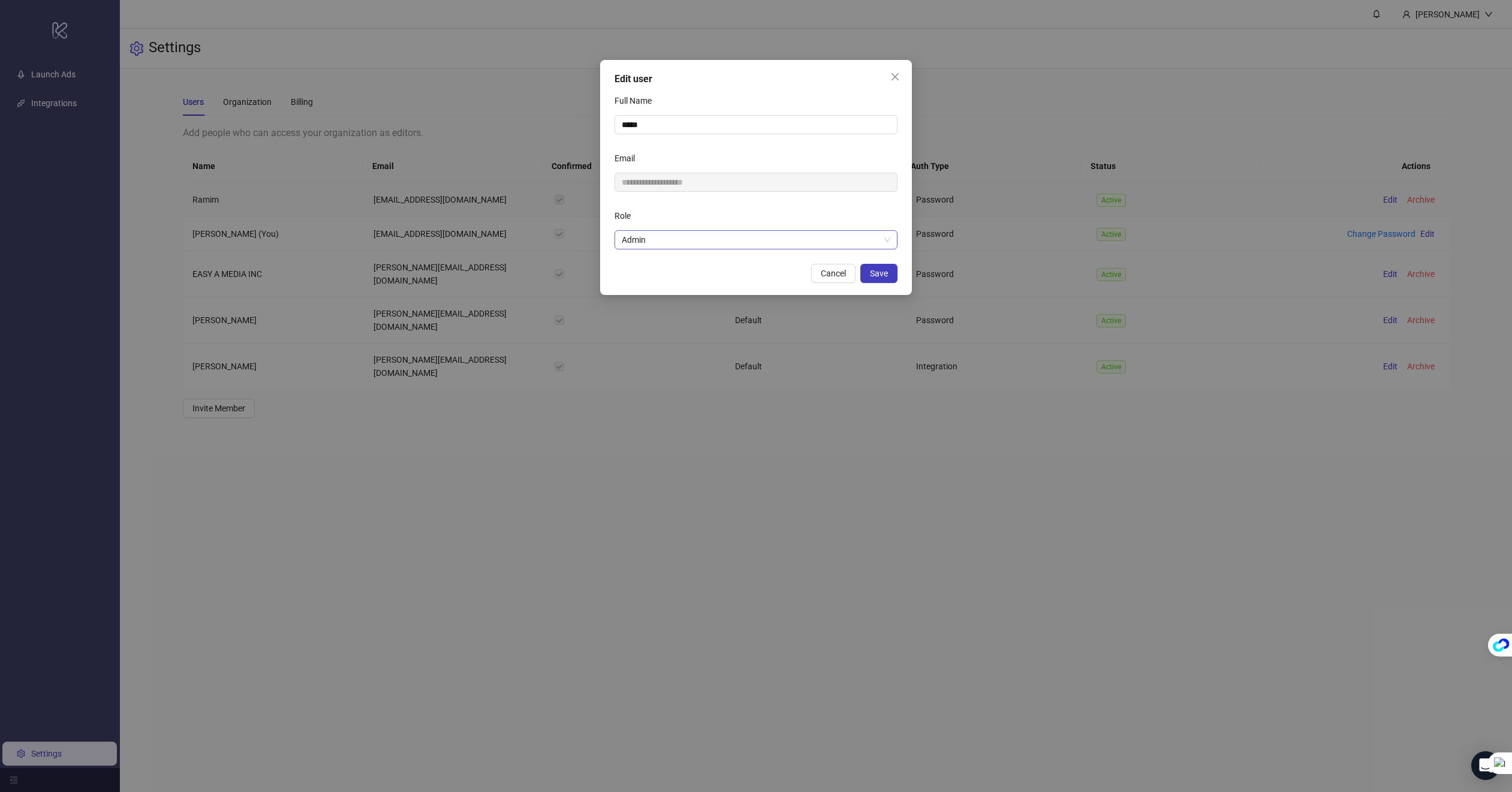 click on "Admin" at bounding box center (756, 240) 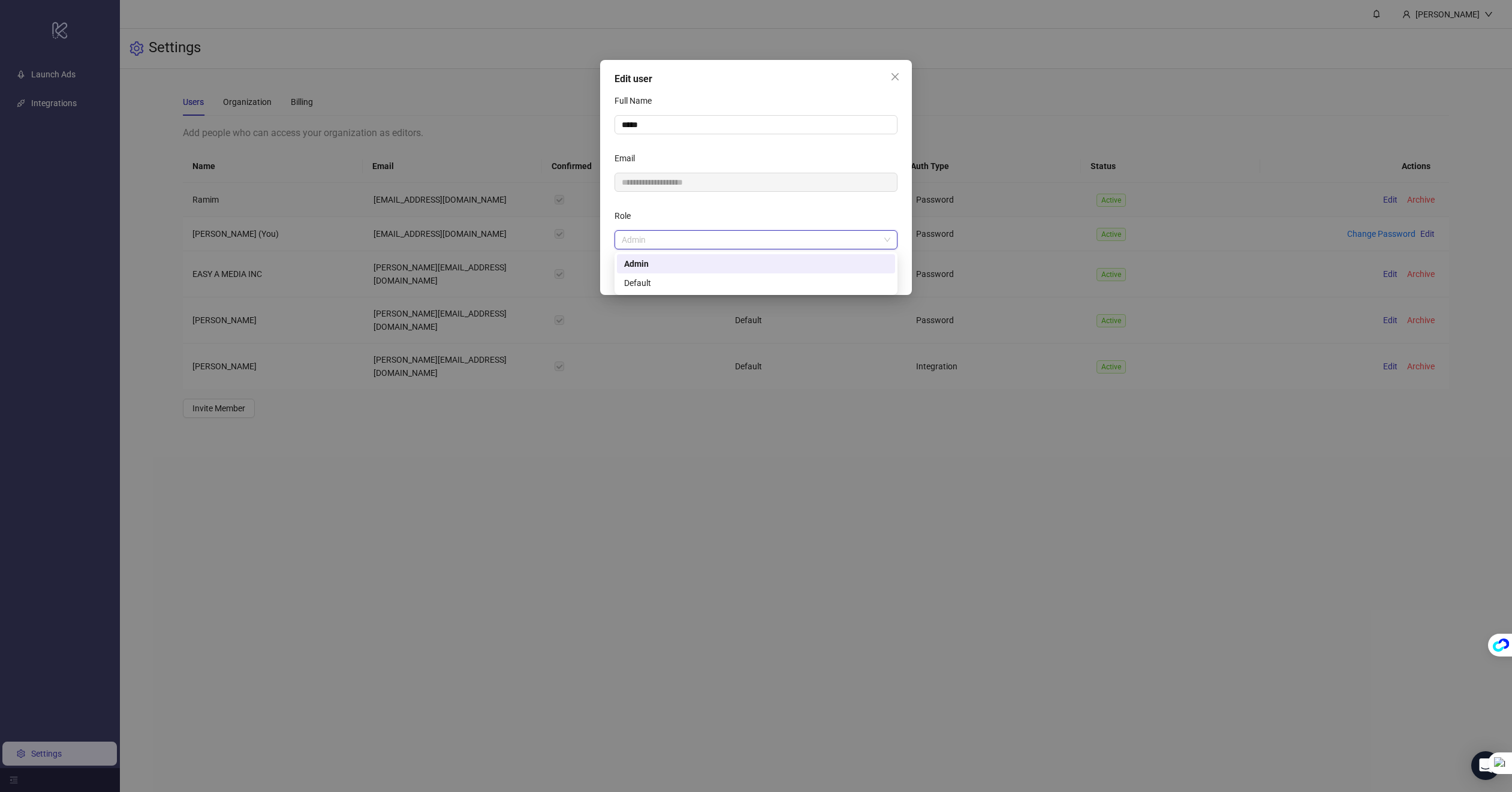click on "Default" at bounding box center (756, 283) 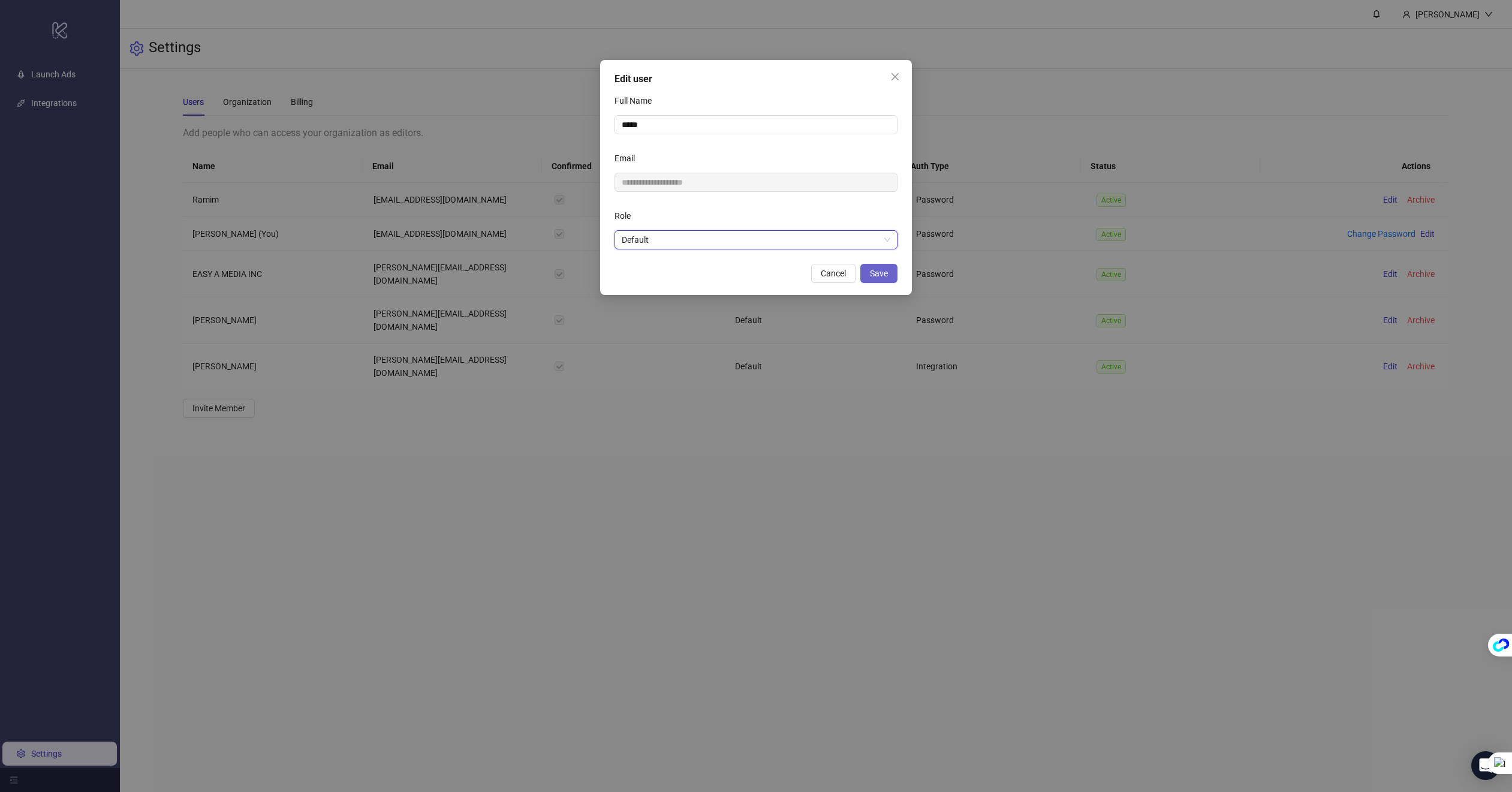 click on "Save" at bounding box center [879, 273] 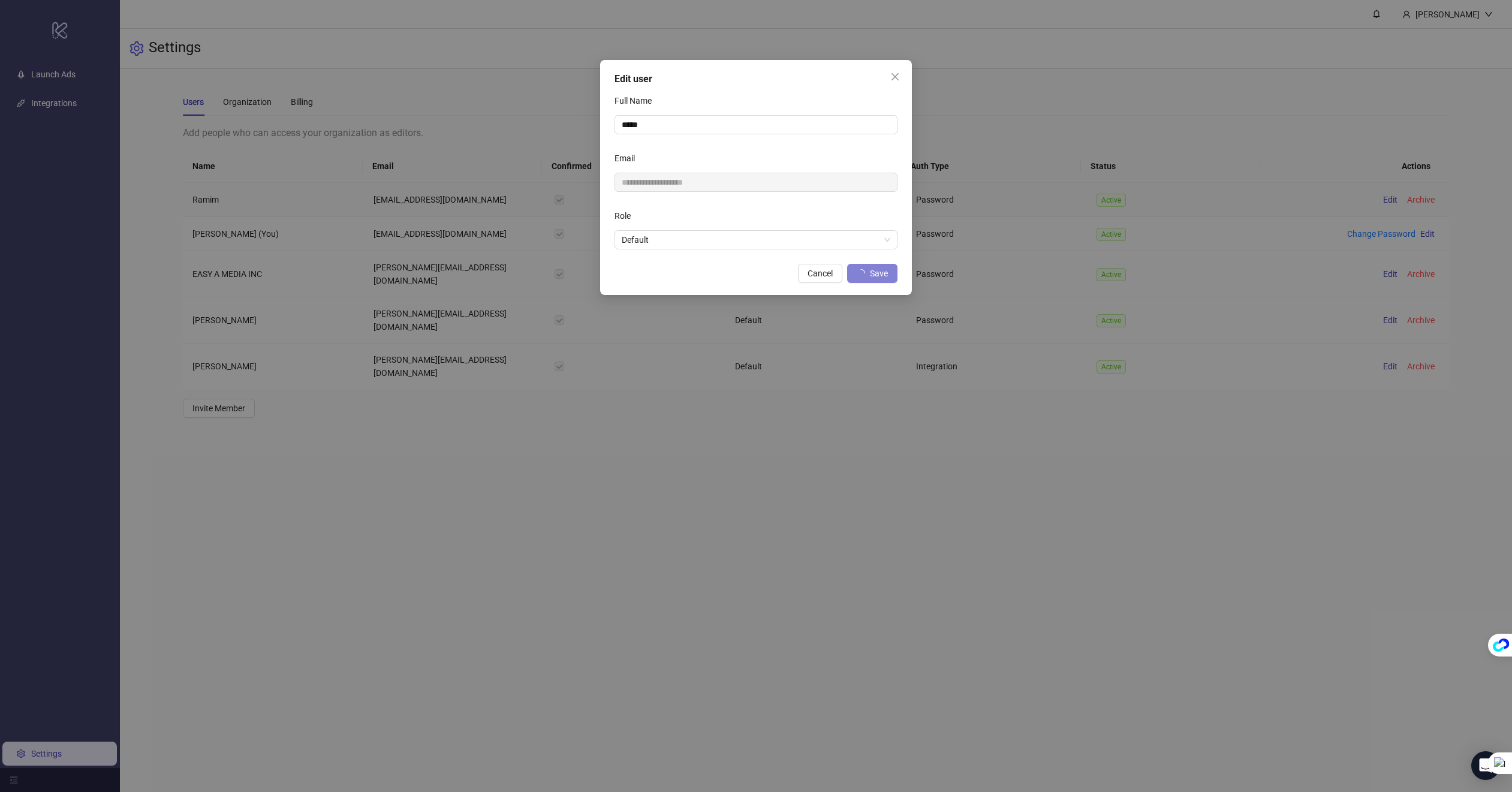 click on "**********" at bounding box center (756, 396) 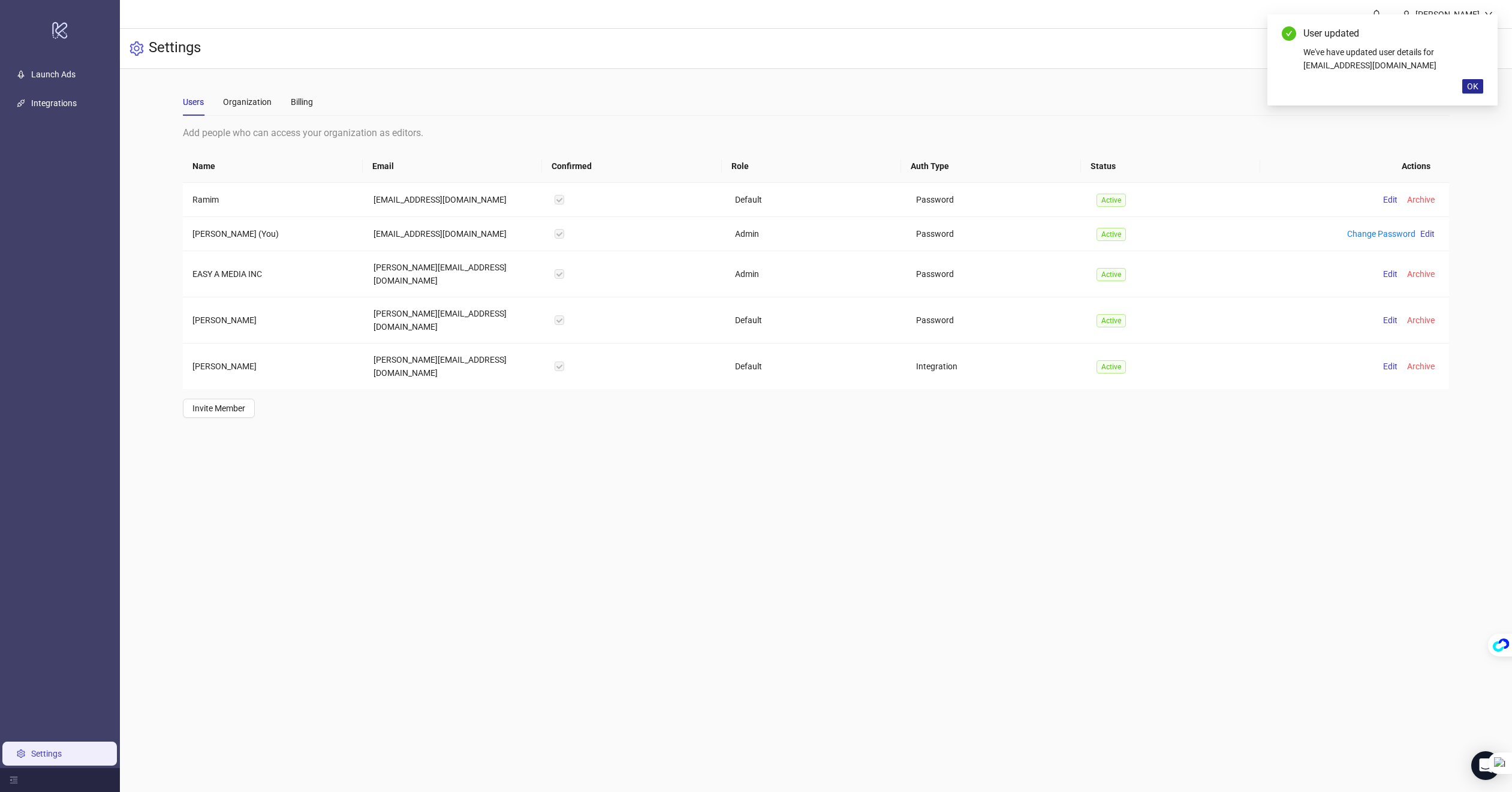 click on "OK" at bounding box center [1472, 86] 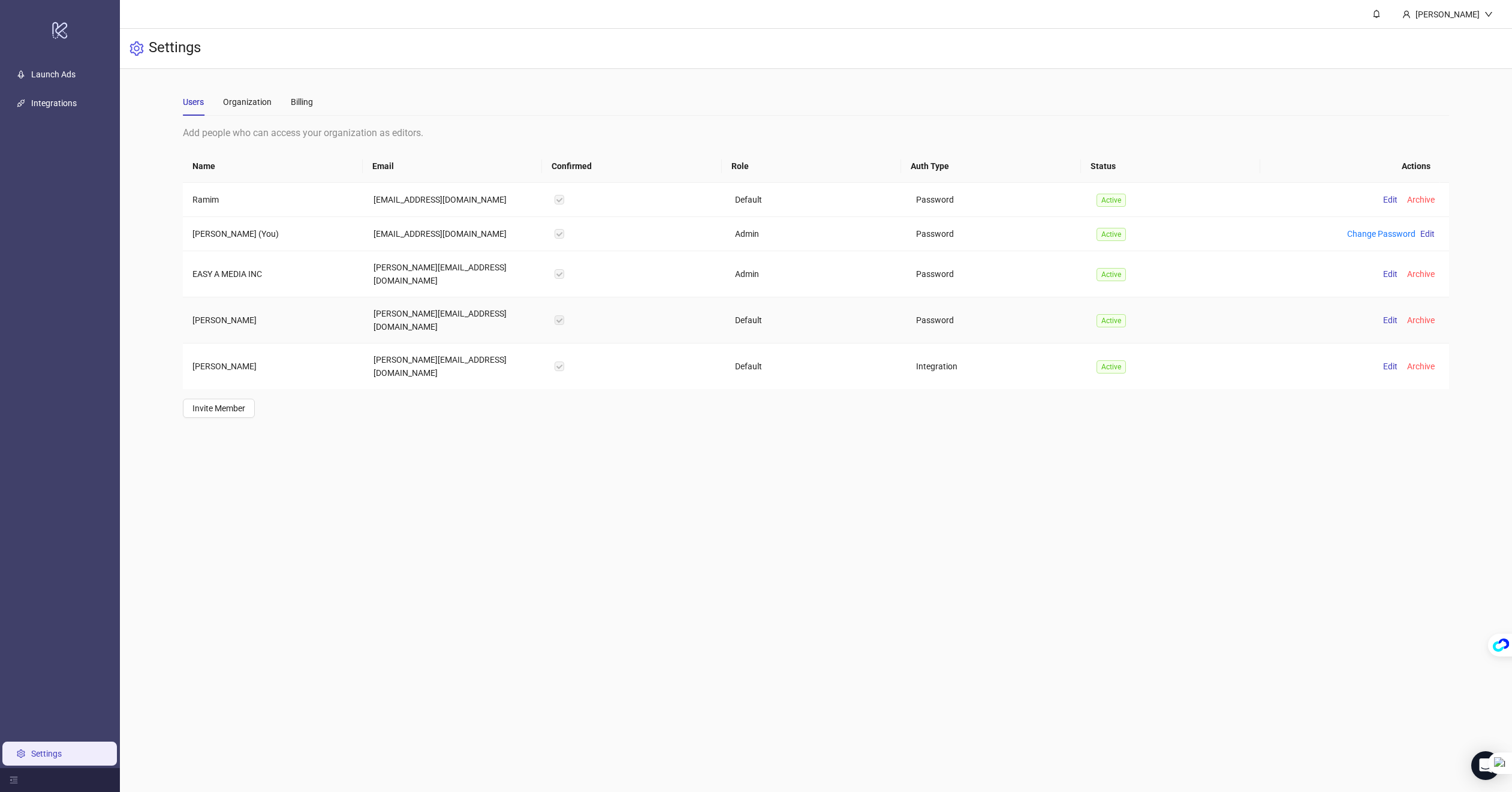 click on "Password" at bounding box center (997, 320) 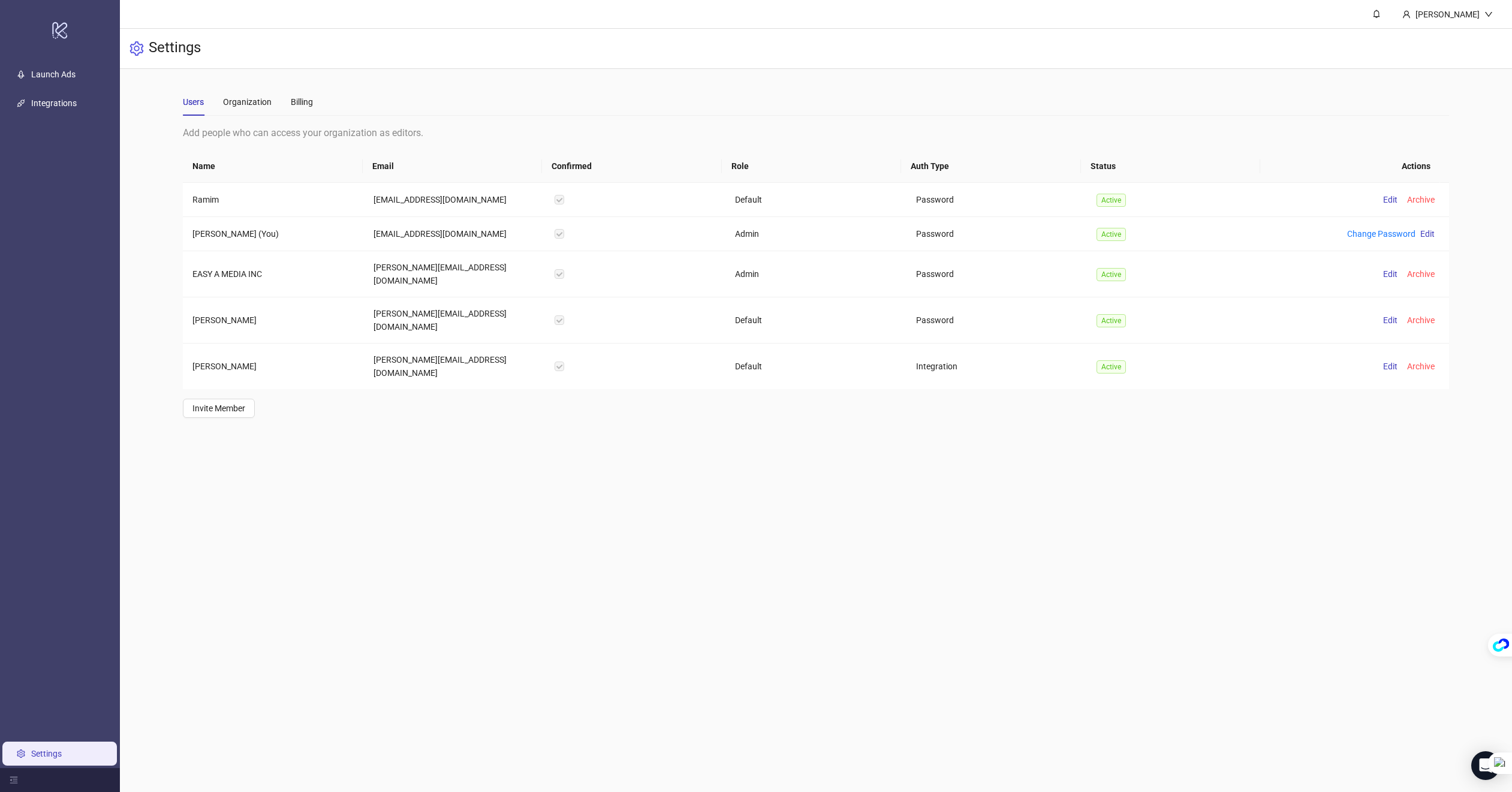 click on "Sami Settings Users Organization Billing Add people who can access your organization as editors. Name Email Confirmed Role Auth Type Status Actions               Ramim ramim@easyamedia.com Default Password Active Edit Archive Sami (You) sami@easyamedia.com Admin Password Active Change Password Edit EASY A MEDIA INC spencer@easyamedia.com Admin Password Active Edit Archive Shaun Eng shaun@easyamedia.com Default Password Active Edit Archive Omar Maruf omar@easyamedia.com Default Integration Active Edit Archive Invite Member" at bounding box center (816, 396) 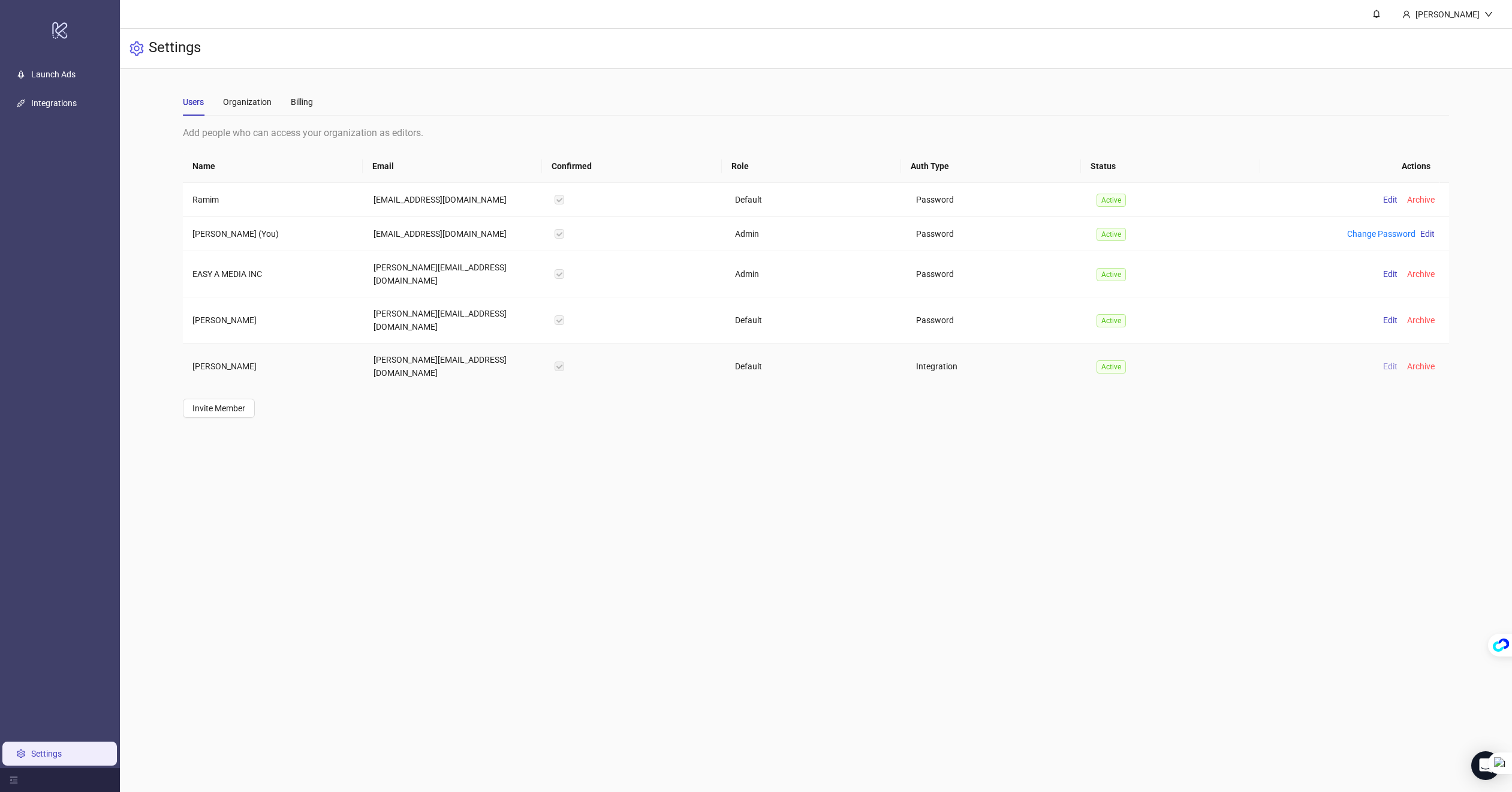 click on "Edit" at bounding box center [1390, 366] 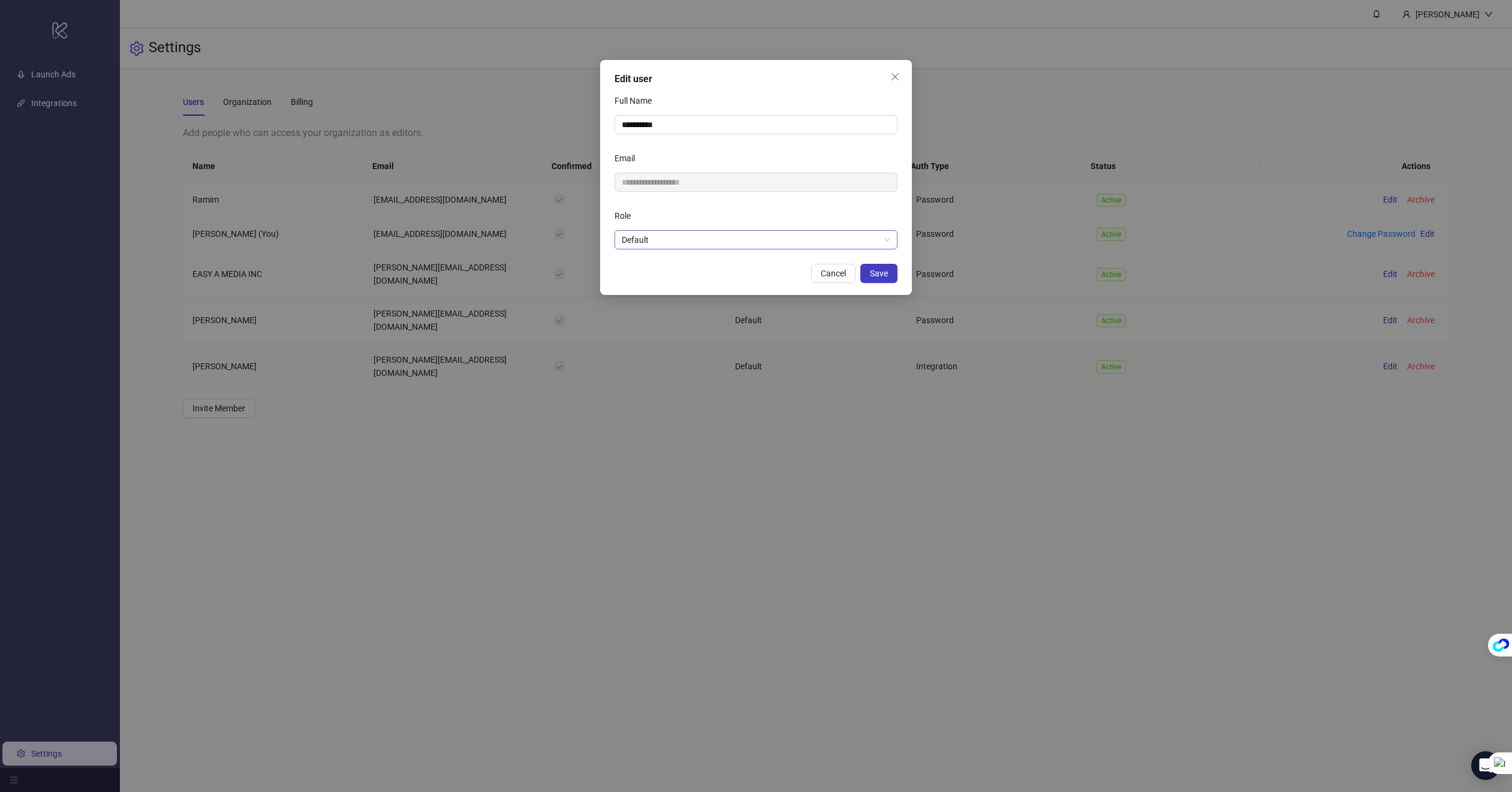 click on "Default" at bounding box center (756, 240) 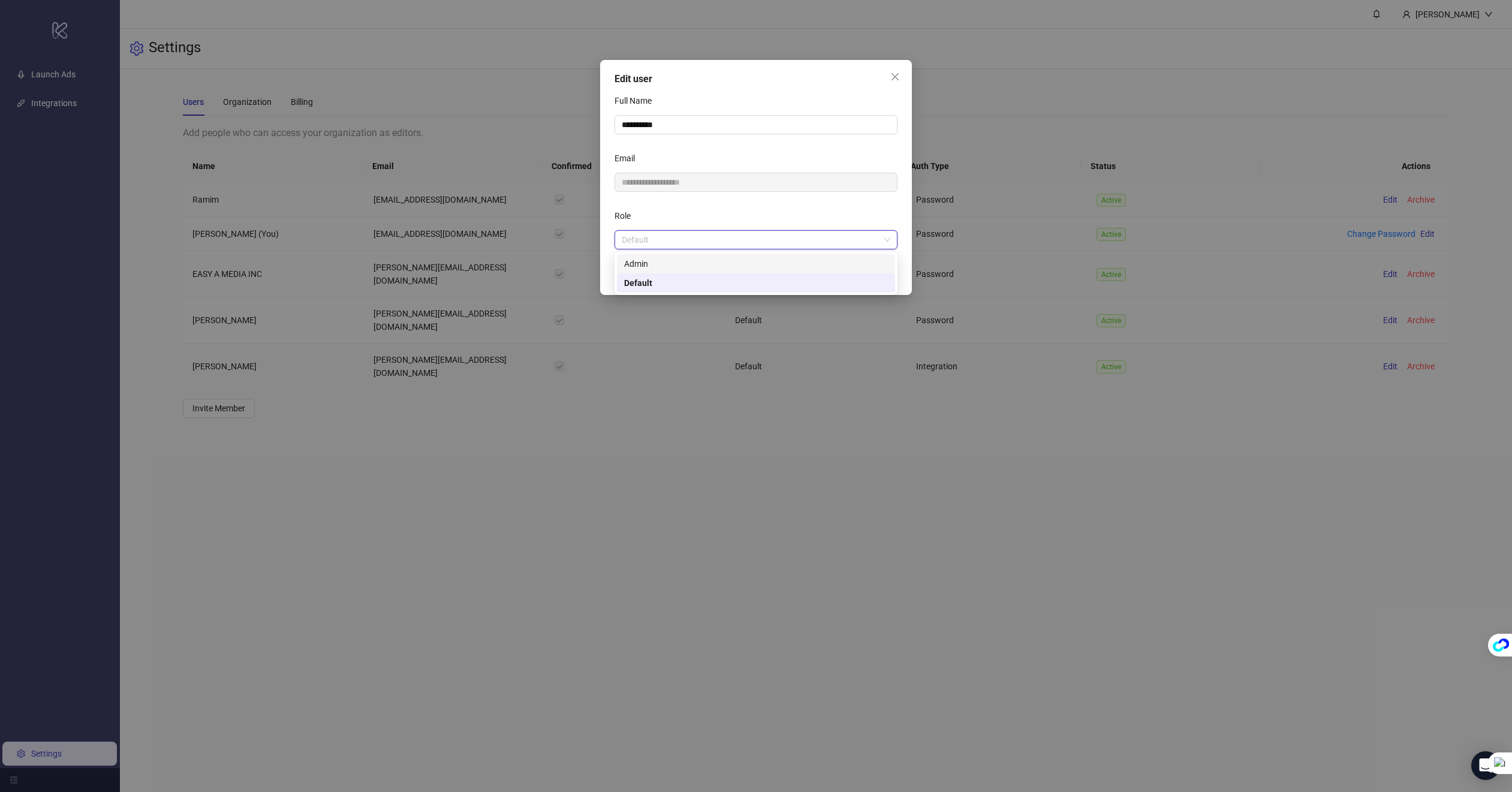 click on "Admin" at bounding box center (756, 264) 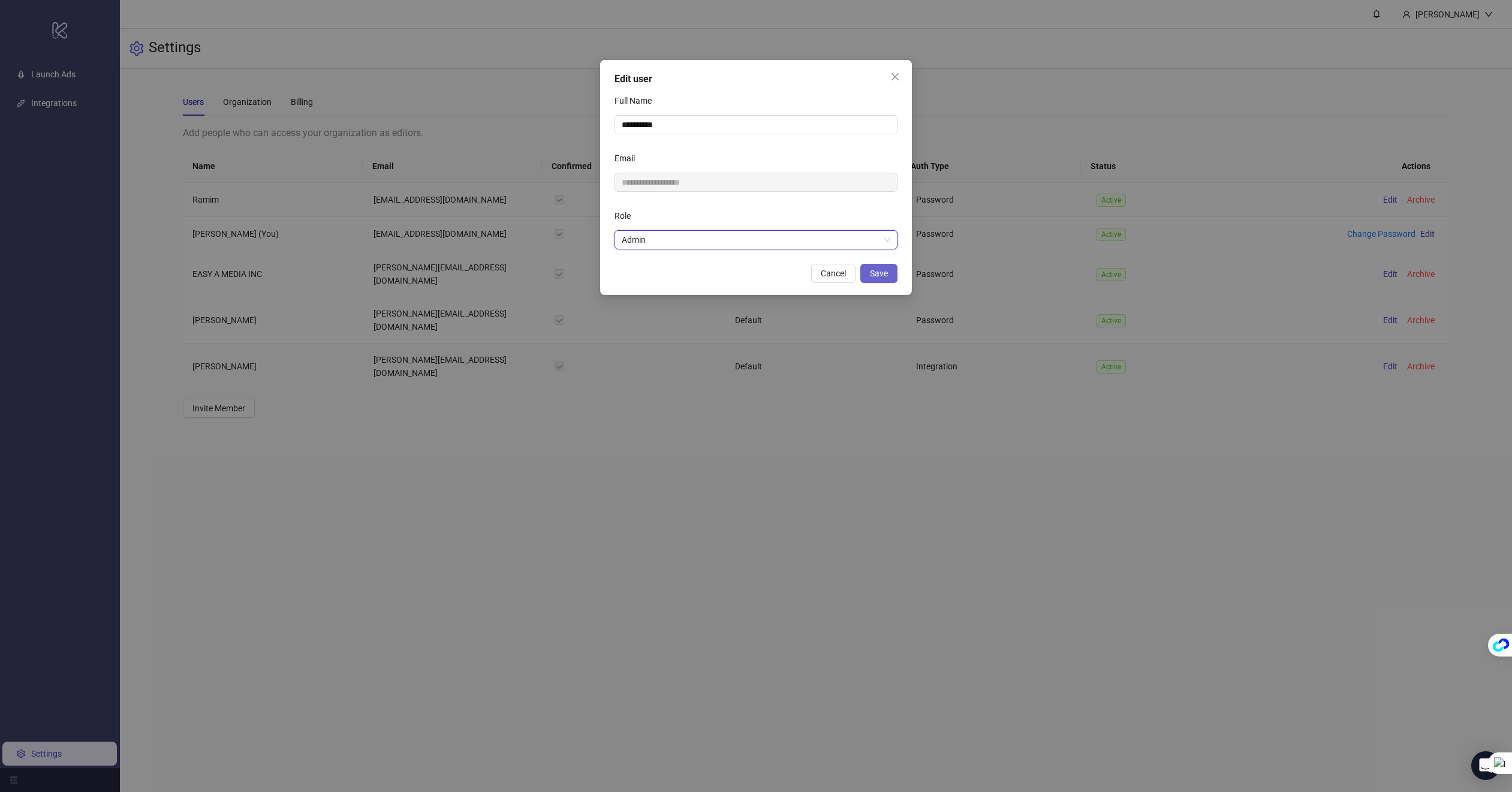click on "Save" at bounding box center [879, 273] 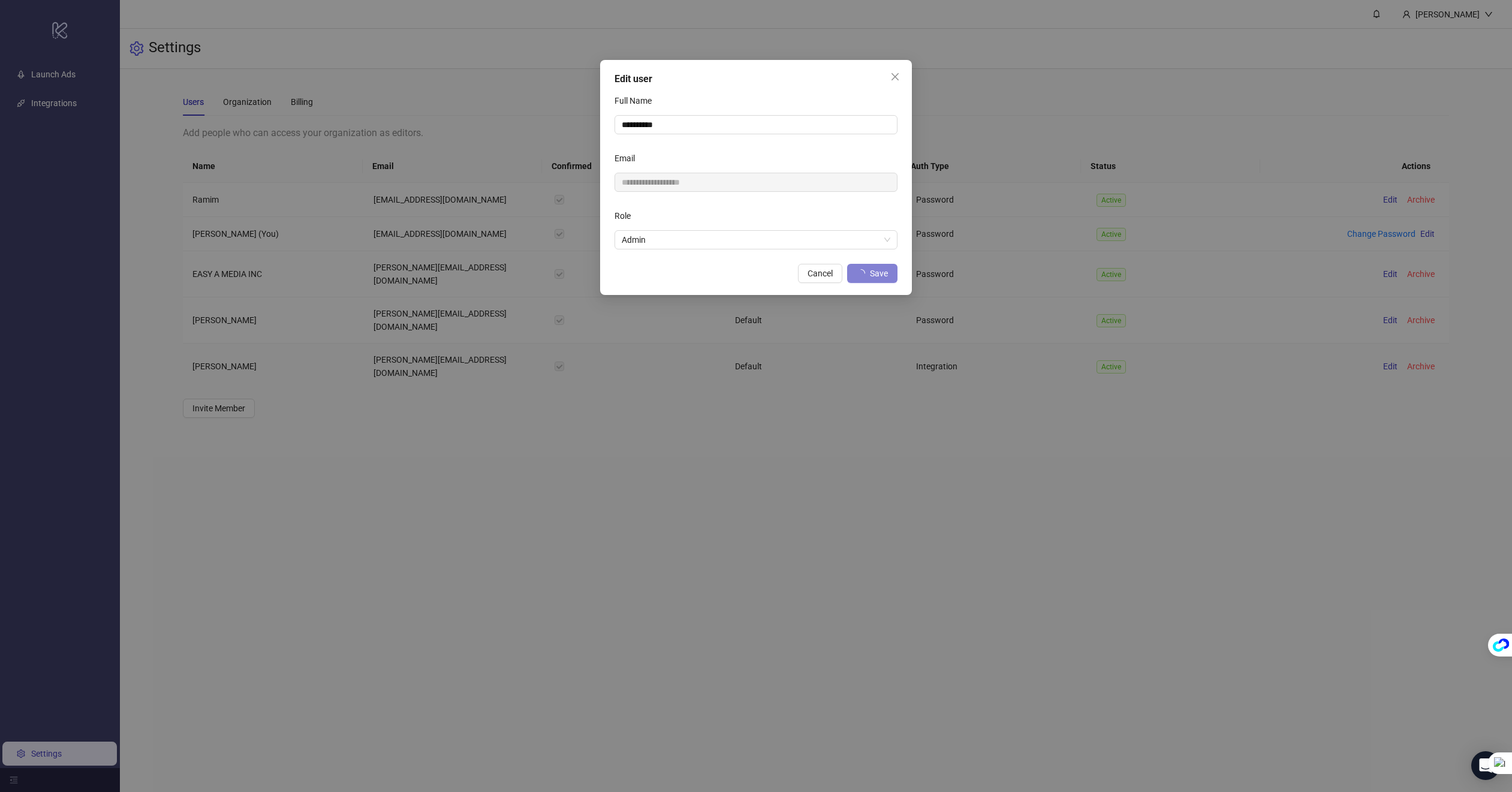 click on "**********" at bounding box center (756, 396) 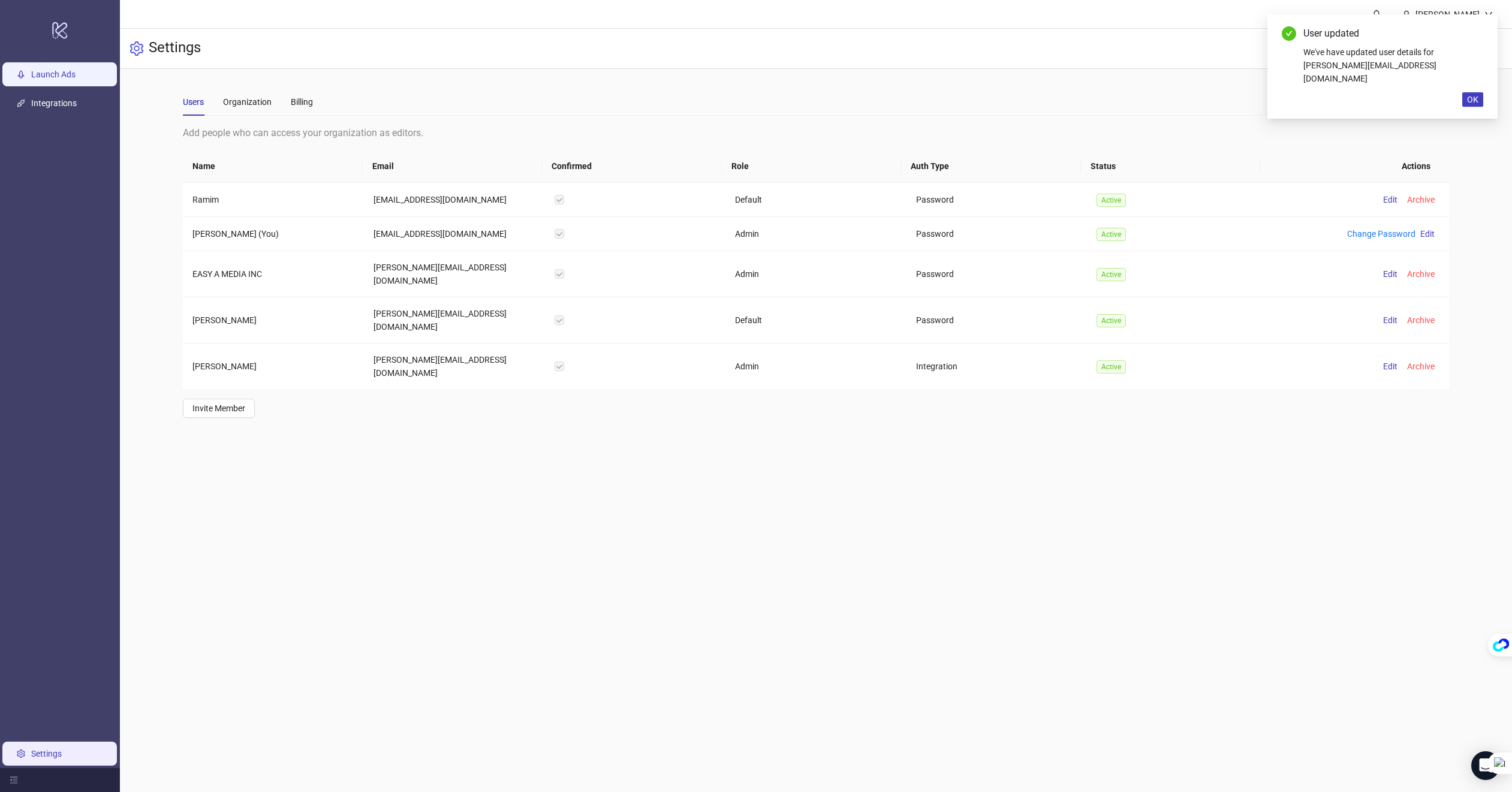 click on "Launch Ads" at bounding box center [53, 74] 